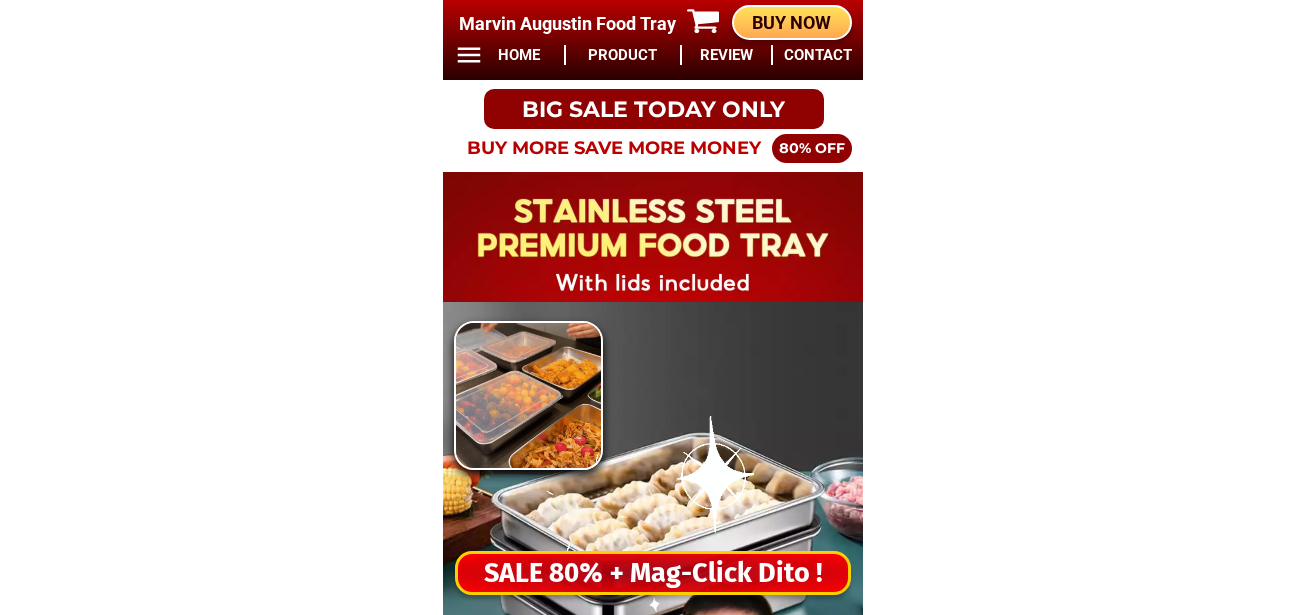 scroll, scrollTop: 0, scrollLeft: 0, axis: both 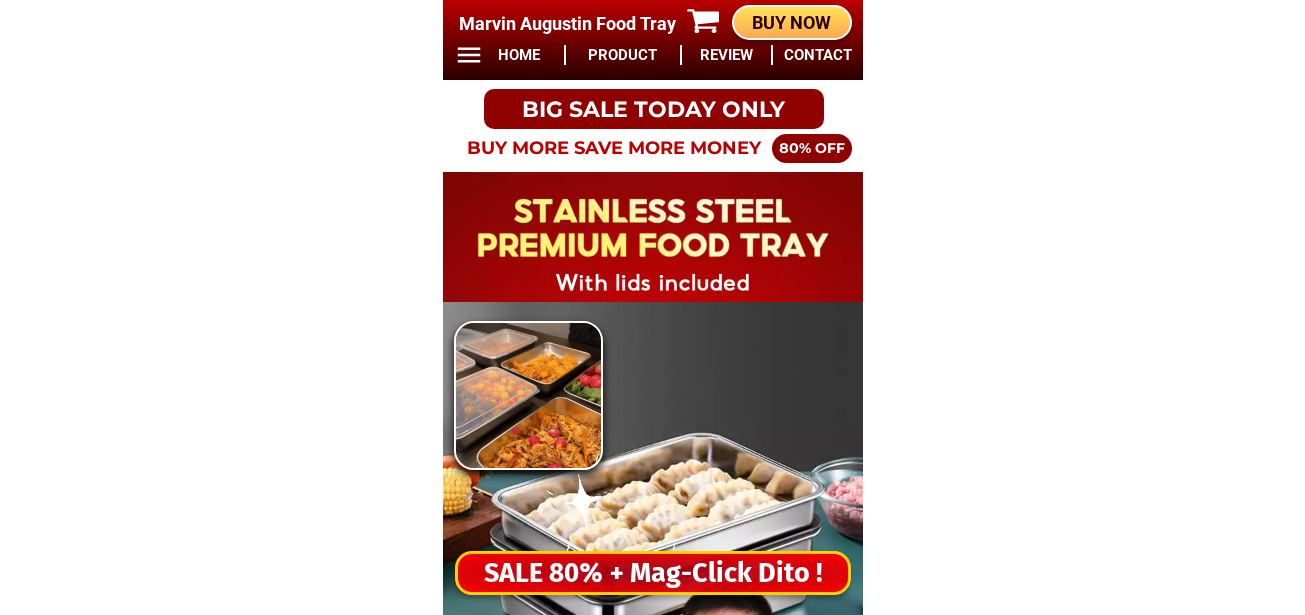 click on "SALE 80% + Mag-Click Dito !" at bounding box center (653, 573) 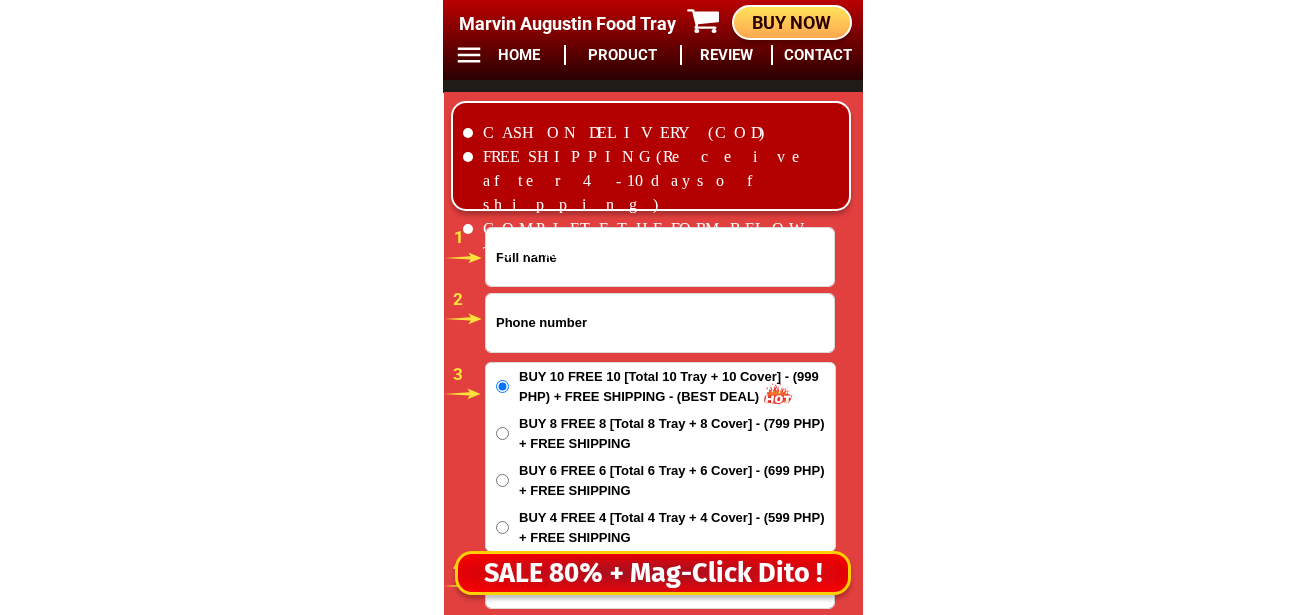 scroll, scrollTop: 16678, scrollLeft: 0, axis: vertical 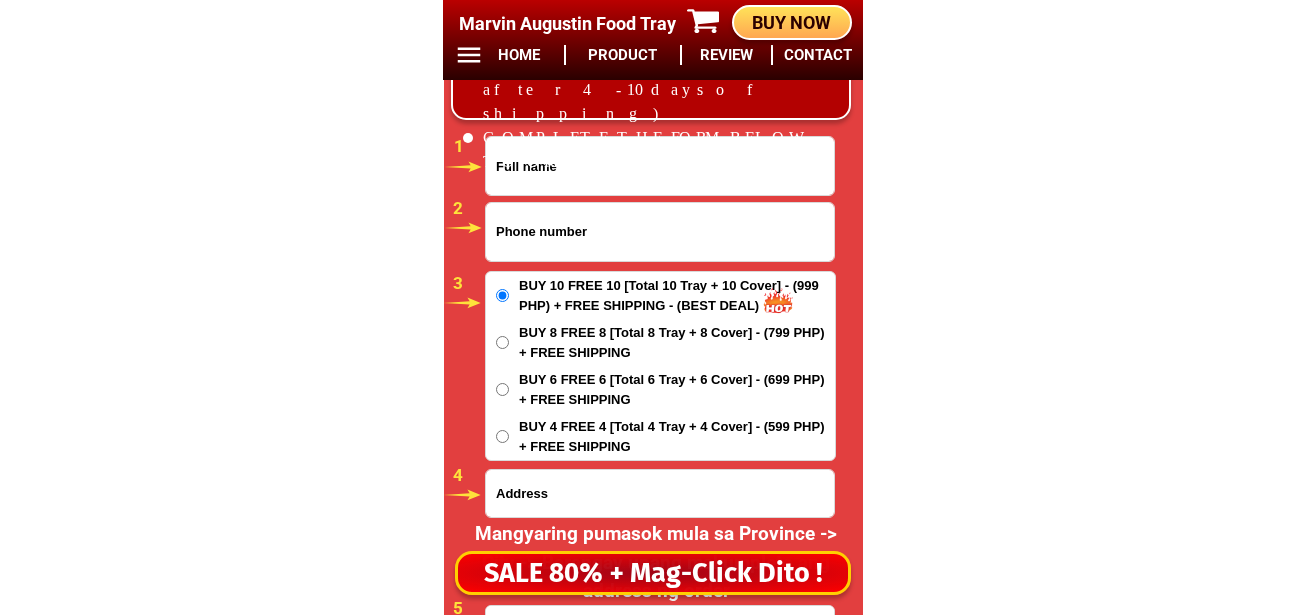 click at bounding box center [660, 232] 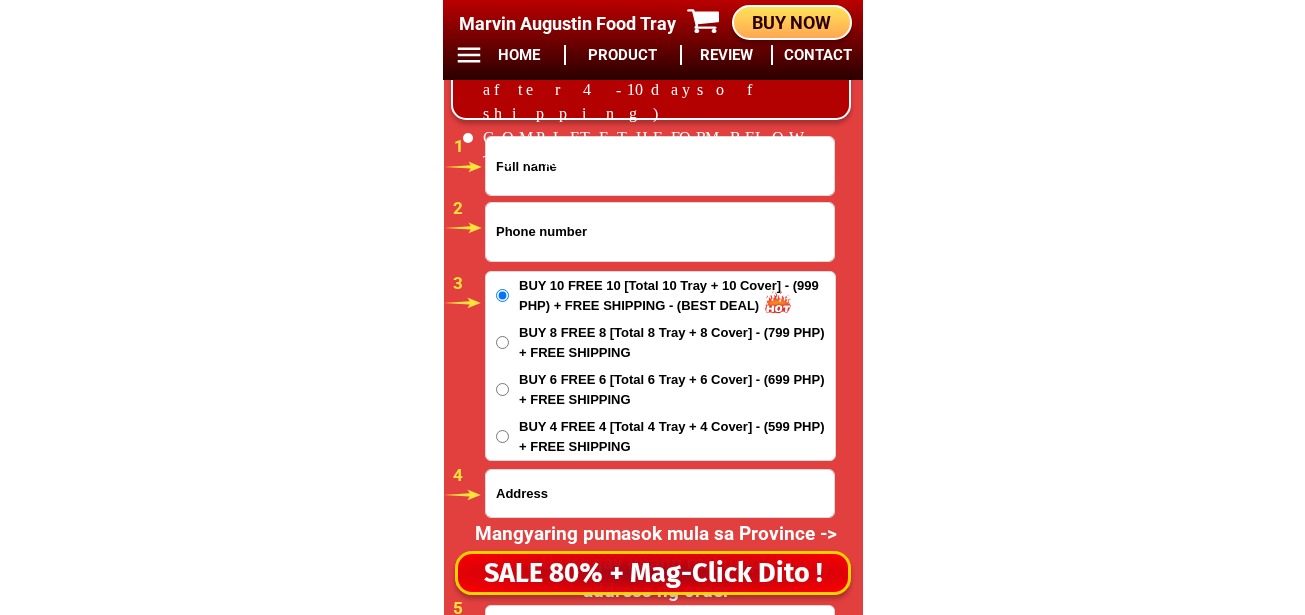 paste on "[PHONE]" 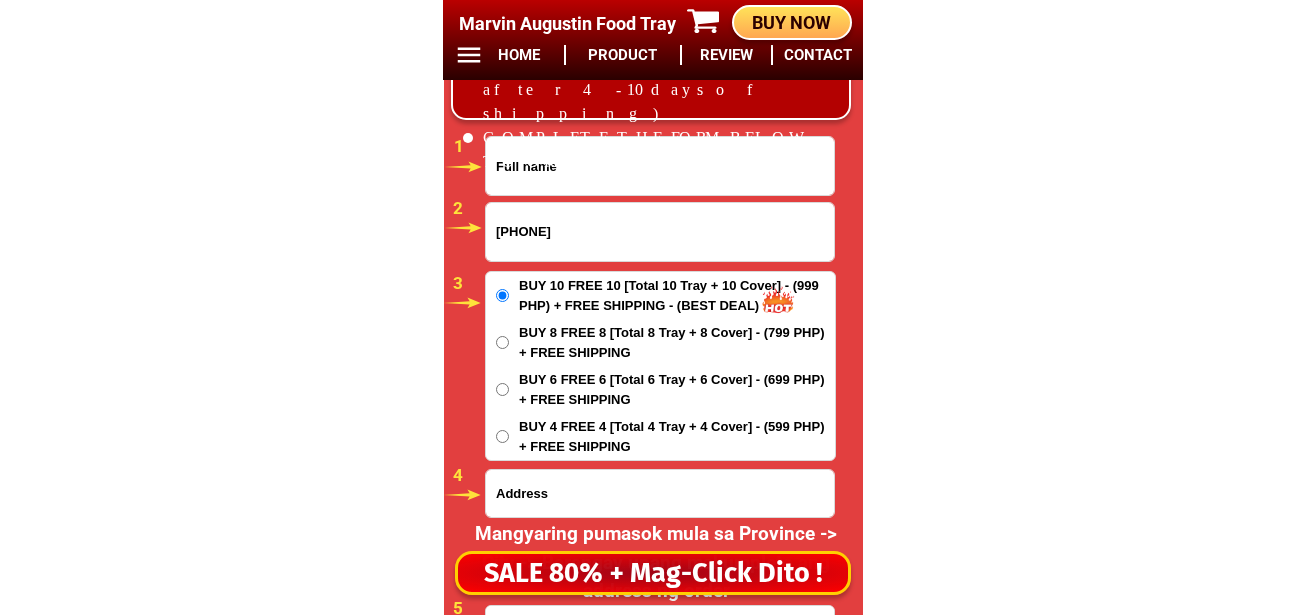 type on "[PHONE]" 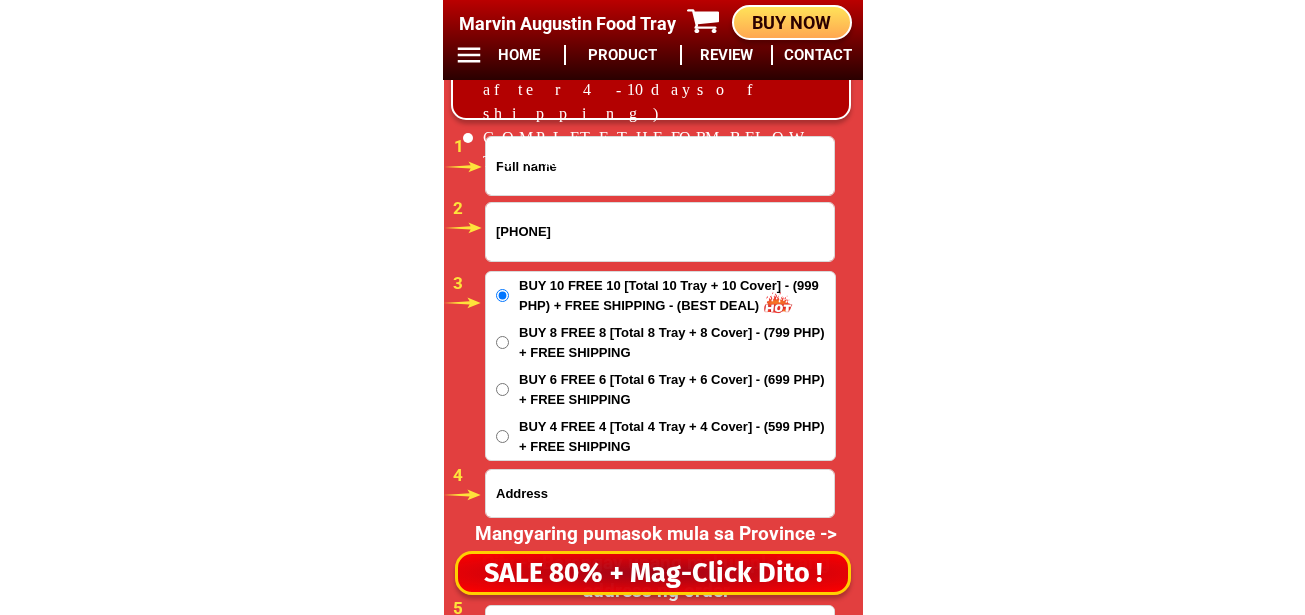 click at bounding box center [660, 166] 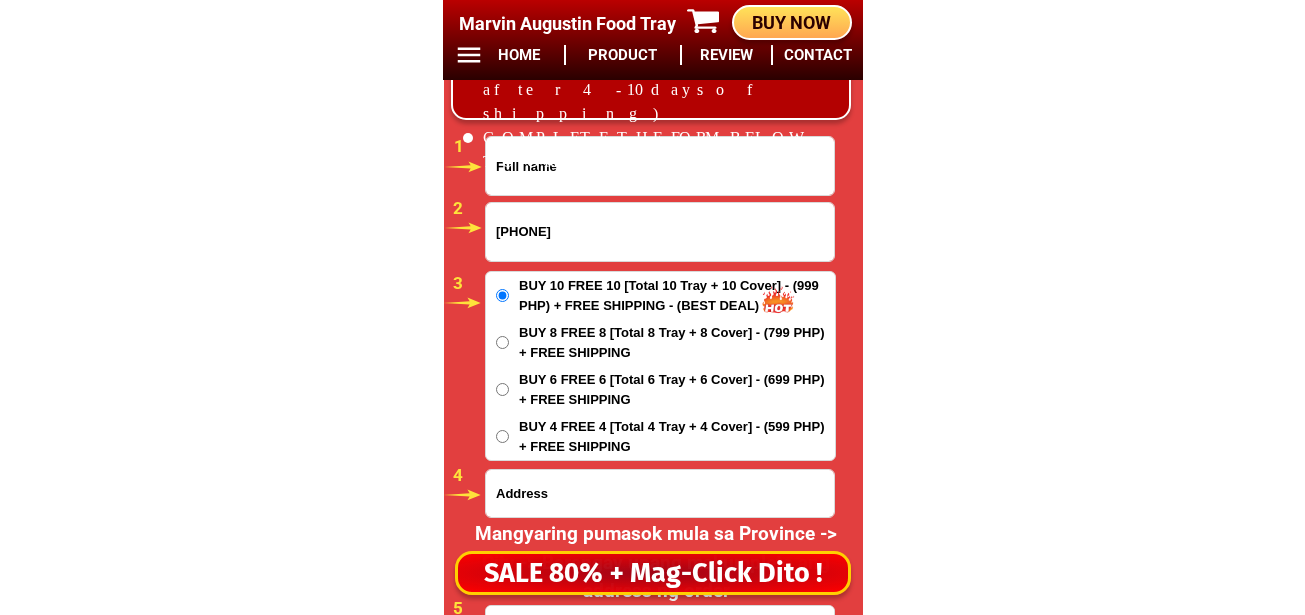 paste on "[FIRST] [LAST] [LAST]" 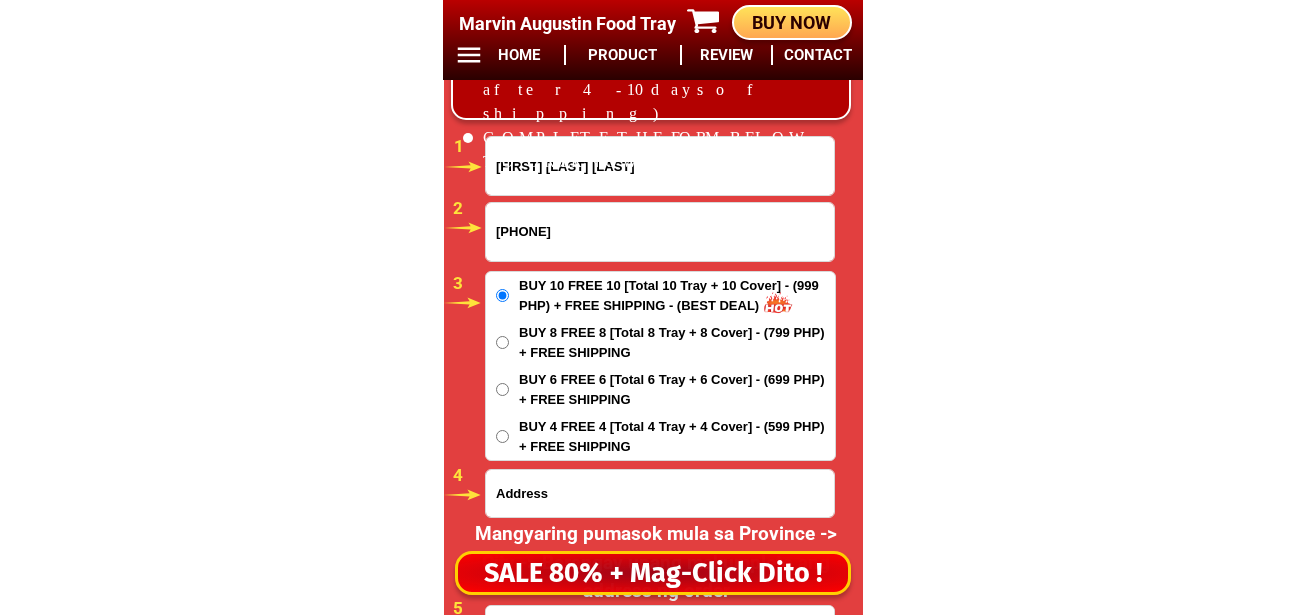 type on "[FIRST] [LAST] [LAST]" 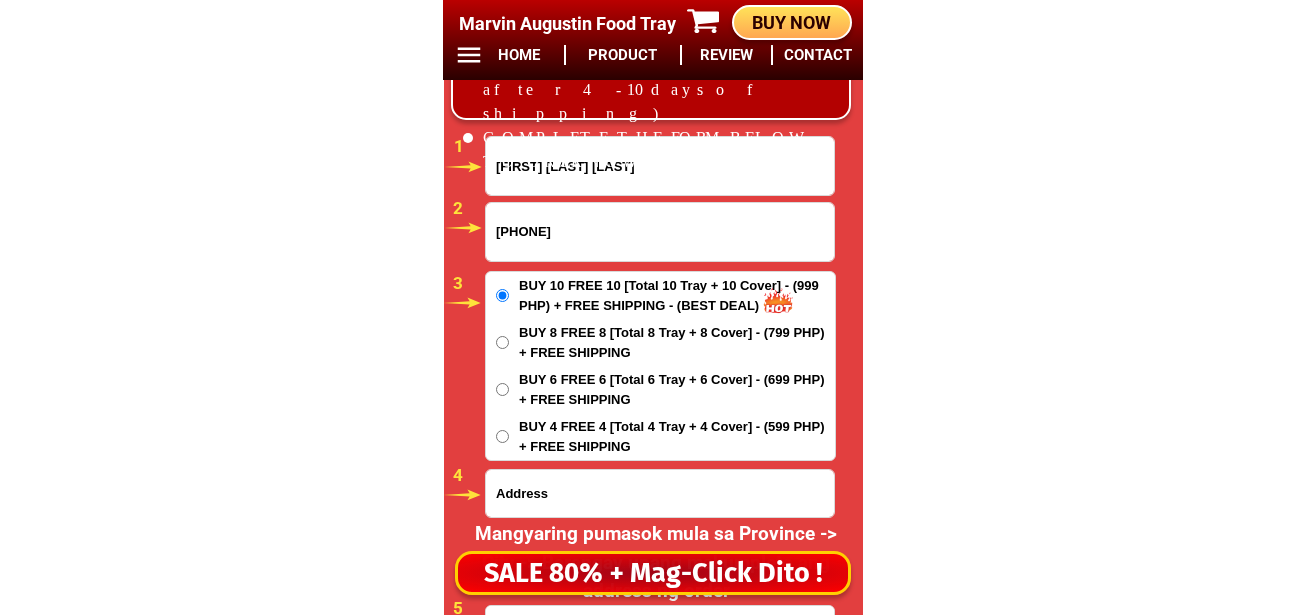 paste on "[BARANGAY] [LAST], [LAST], [LAST] [PROVINCE]" 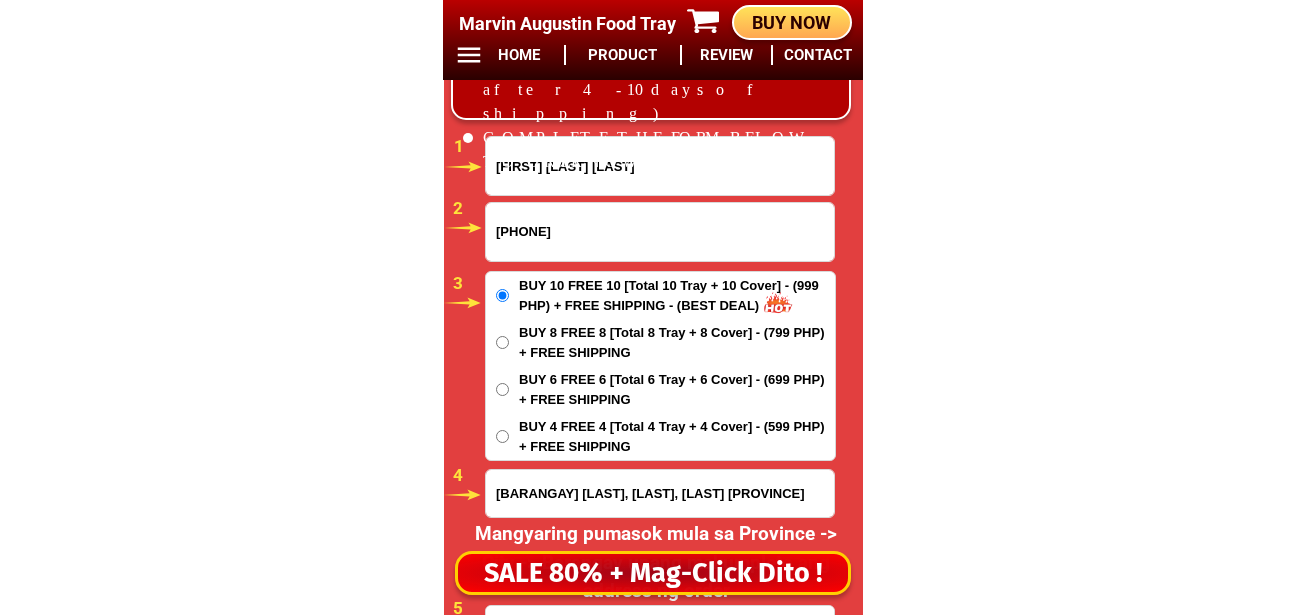 scroll, scrollTop: 0, scrollLeft: 53, axis: horizontal 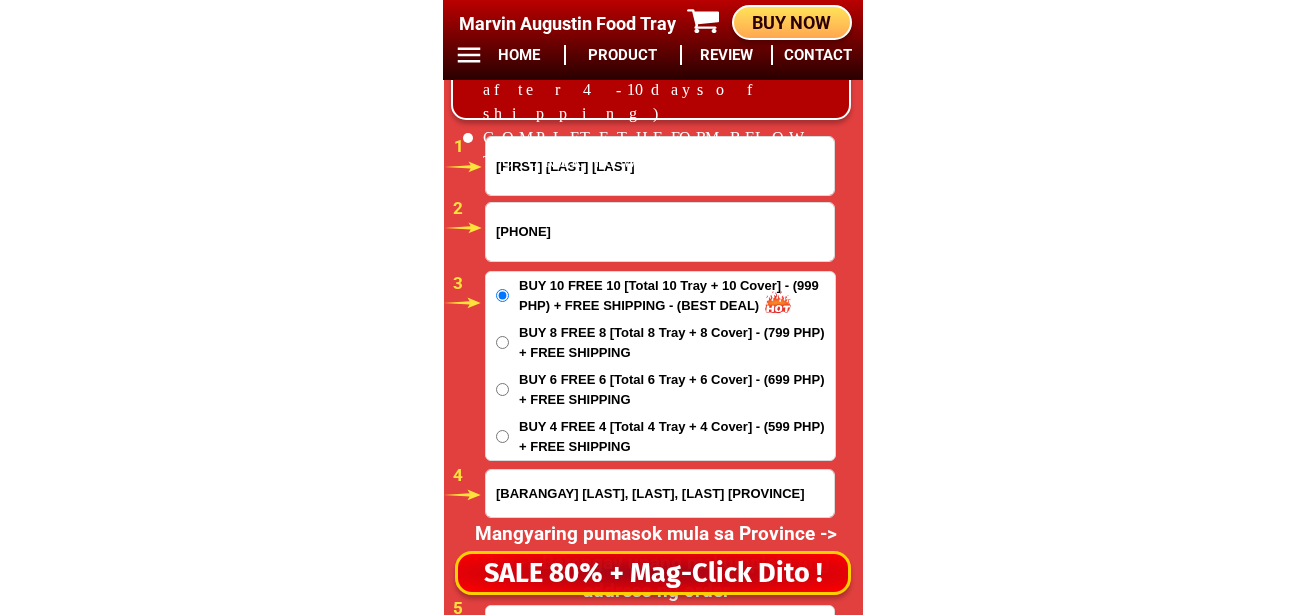 type on "[BARANGAY] [LAST], [LAST], [LAST] [PROVINCE]" 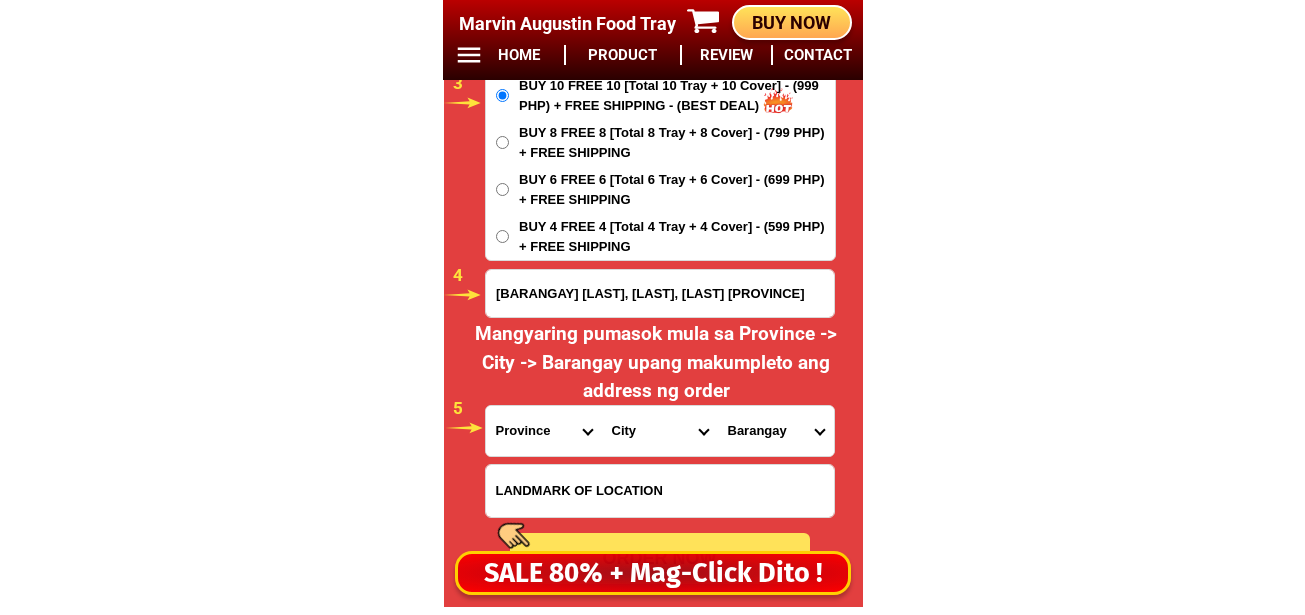 scroll, scrollTop: 17078, scrollLeft: 0, axis: vertical 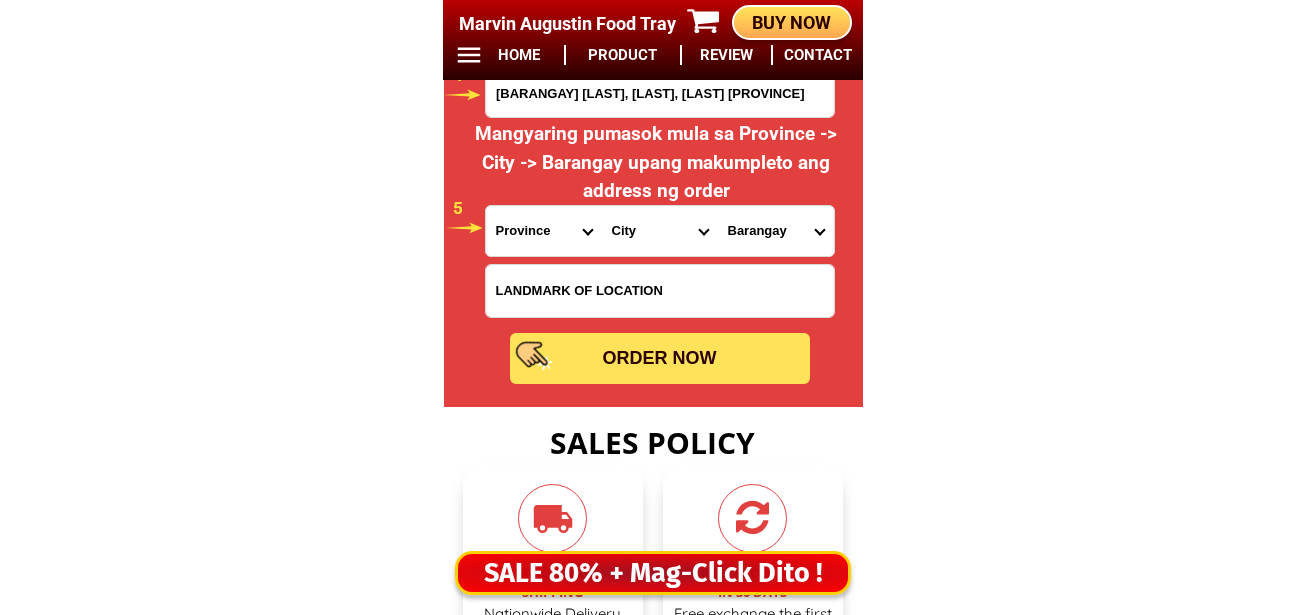 click at bounding box center (660, 291) 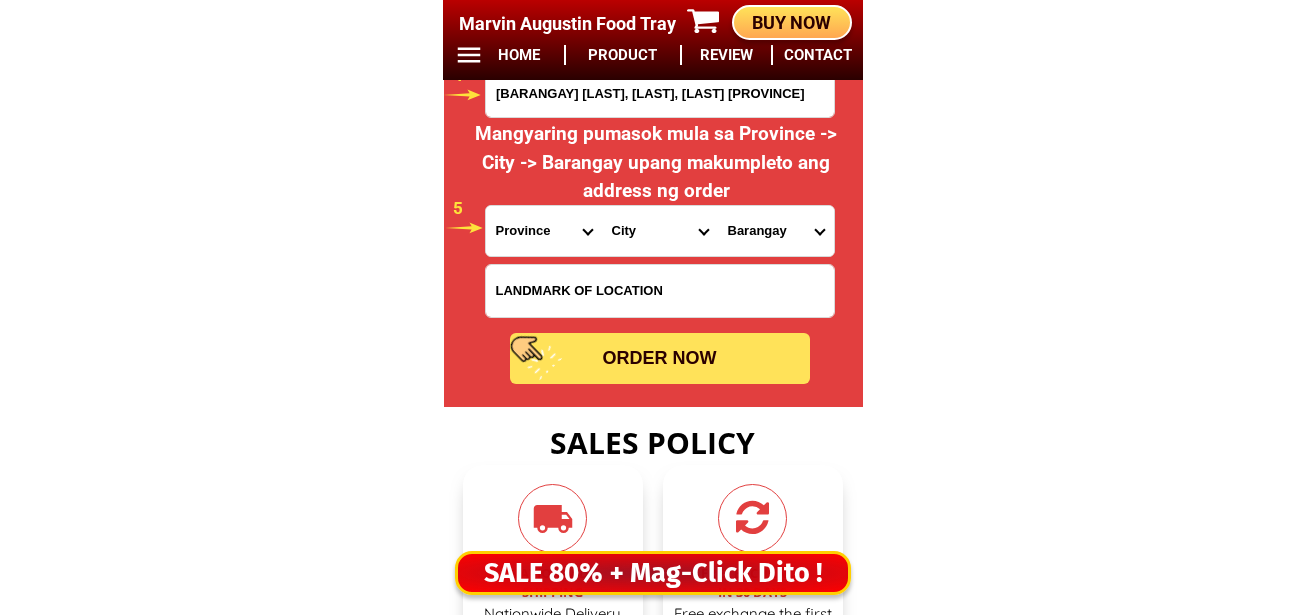 paste on "[LAST]" 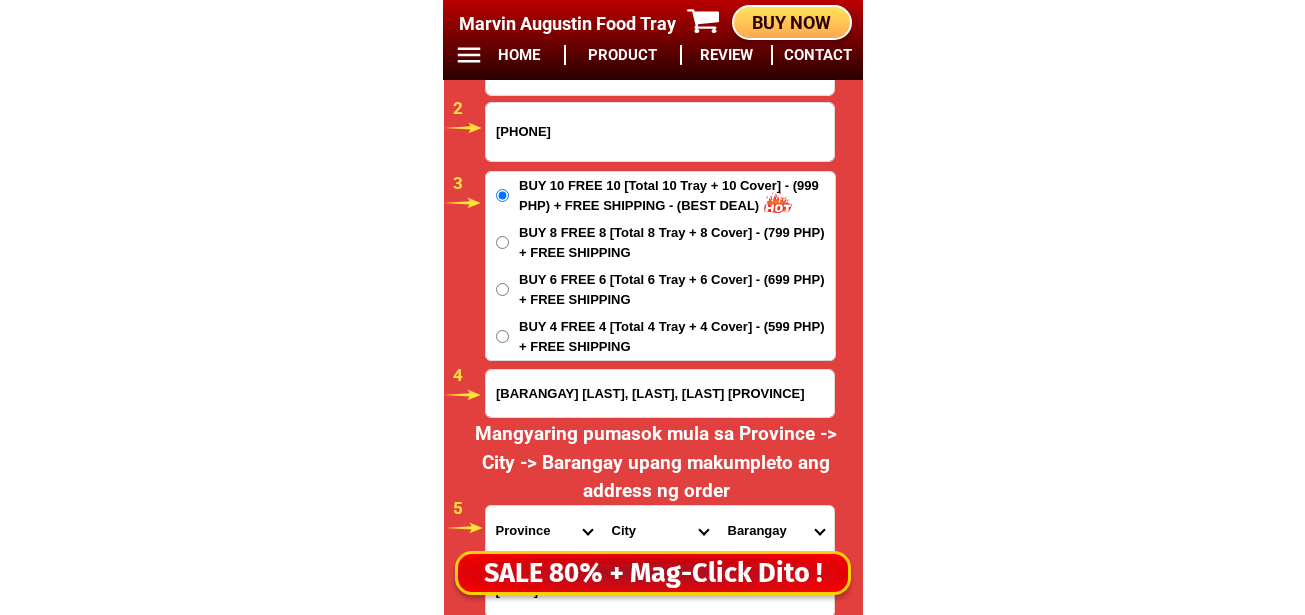 scroll, scrollTop: 16678, scrollLeft: 0, axis: vertical 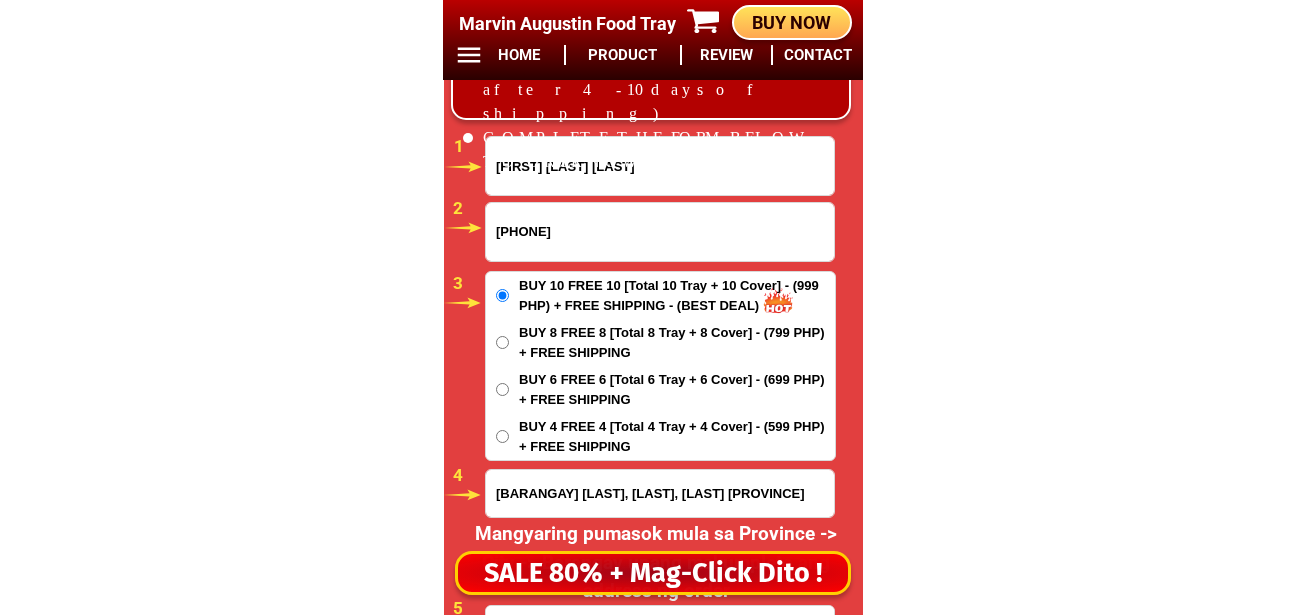 type on "[LAST]" 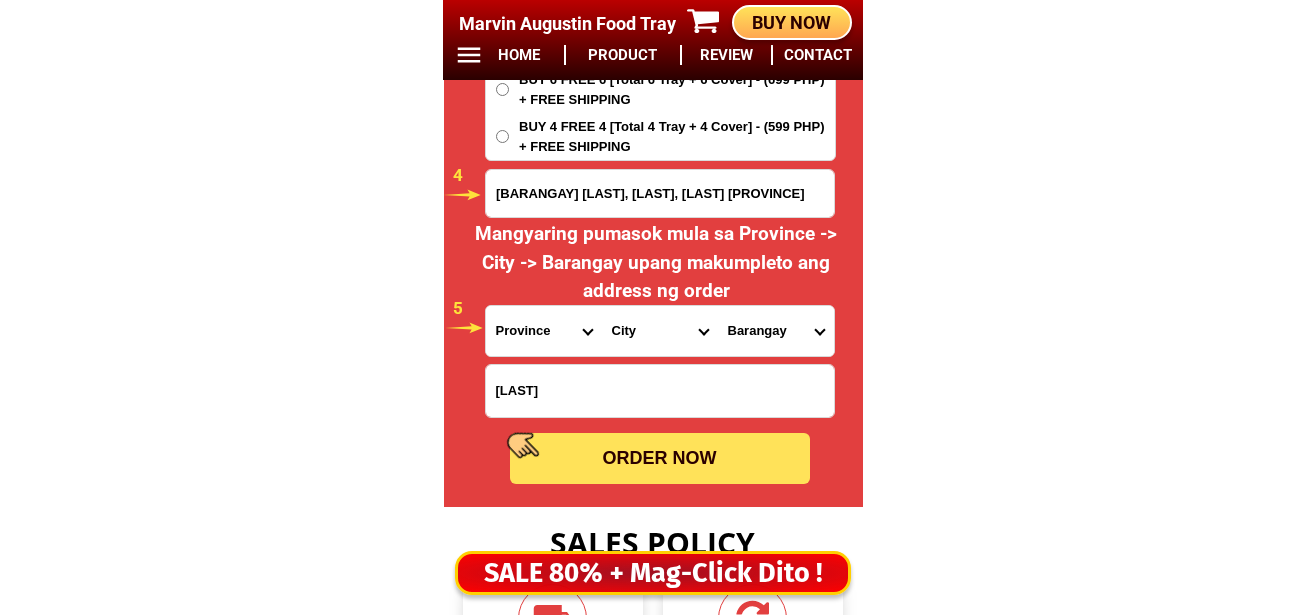 scroll, scrollTop: 16878, scrollLeft: 0, axis: vertical 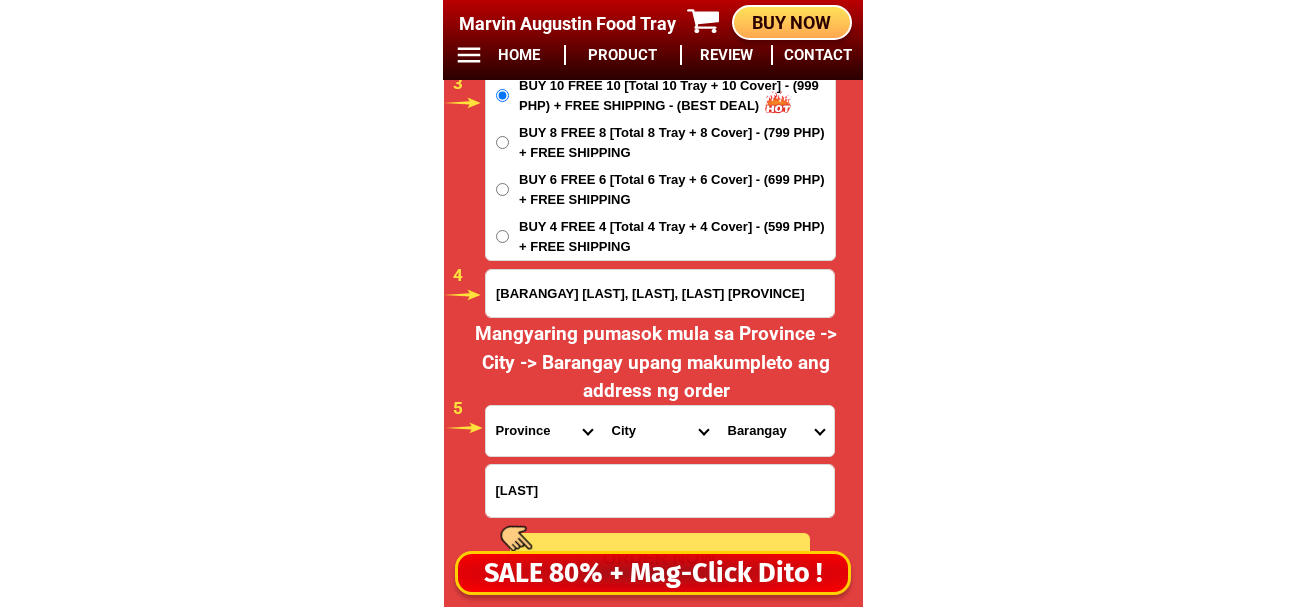 click on "[BARANGAY] [LAST], [LAST], [LAST] [PROVINCE]" at bounding box center (660, 293) 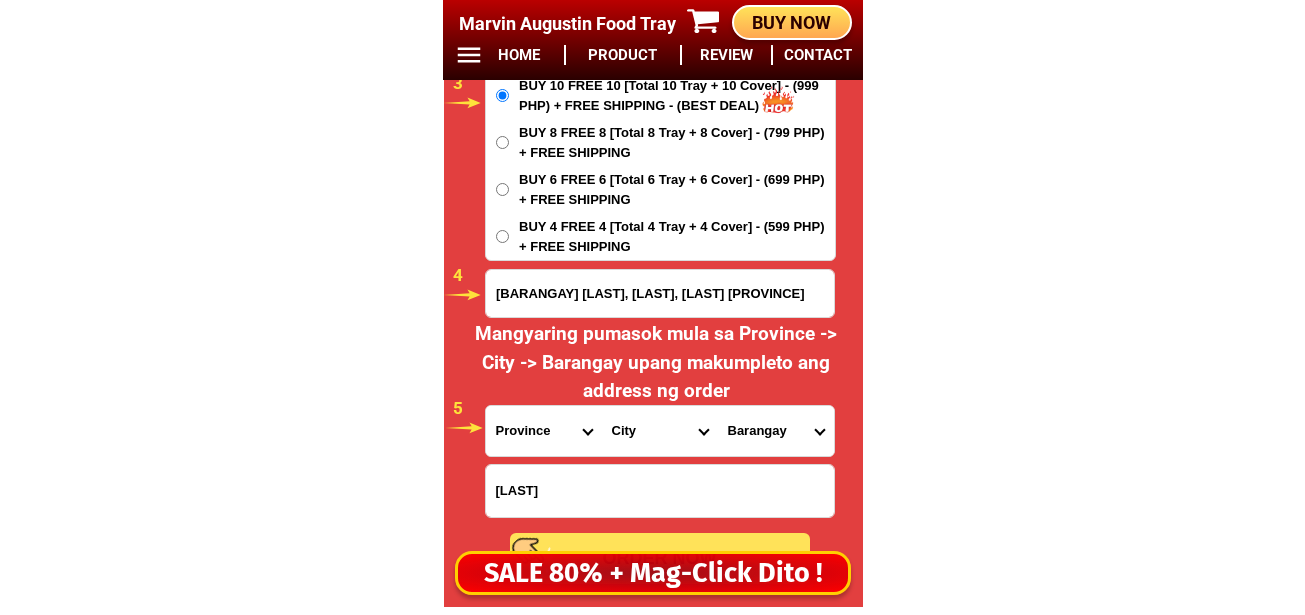 drag, startPoint x: 513, startPoint y: 429, endPoint x: 513, endPoint y: 411, distance: 18 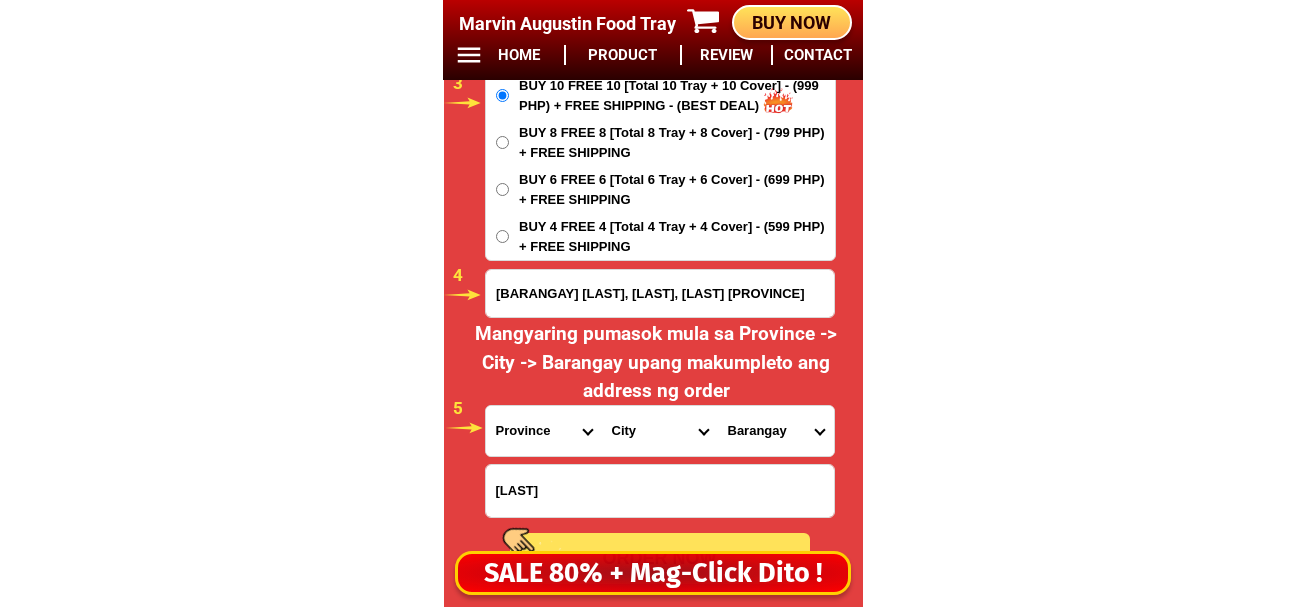 click on "Province Abra Agusan-del-norte Agusan-del-sur Aklan Albay Antique Apayao Aurora Basilan Bataan Batanes Batangas Benguet Biliran Bohol Bukidnon Bulacan Cagayan Camarines-norte Camarines-sur Camiguin Capiz Catanduanes Cavite Cebu Cotabato Davao-de-oro Davao-del-norte Davao-del-sur Davao-occidental Davao-oriental Dinagat-islands Eastern-samar Guimaras Ifugao Ilocos-norte Ilocos-sur Iloilo Isabela Kalinga La-union Laguna Lanao-del-norte Lanao-del-sur Leyte Maguindanao Marinduque Masbate Metro-manila Misamis-occidental Misamis-oriental Mountain-province Negros-occidental Negros-oriental Northern-samar Nueva-ecija Nueva-vizcaya Occidental-mindoro Oriental-mindoro Palawan Pampanga Pangasinan Quezon Quirino Rizal Romblon Sarangani Siquijor Sorsogon South-cotabato Southern-leyte Sultan-kudarat Sulu Surigao-del-norte Surigao-del-sur Tarlac Tawi-tawi Western-samar Zambales Zamboanga-del-norte Zamboanga-del-sur Zamboanga-sibugay" at bounding box center (544, 431) 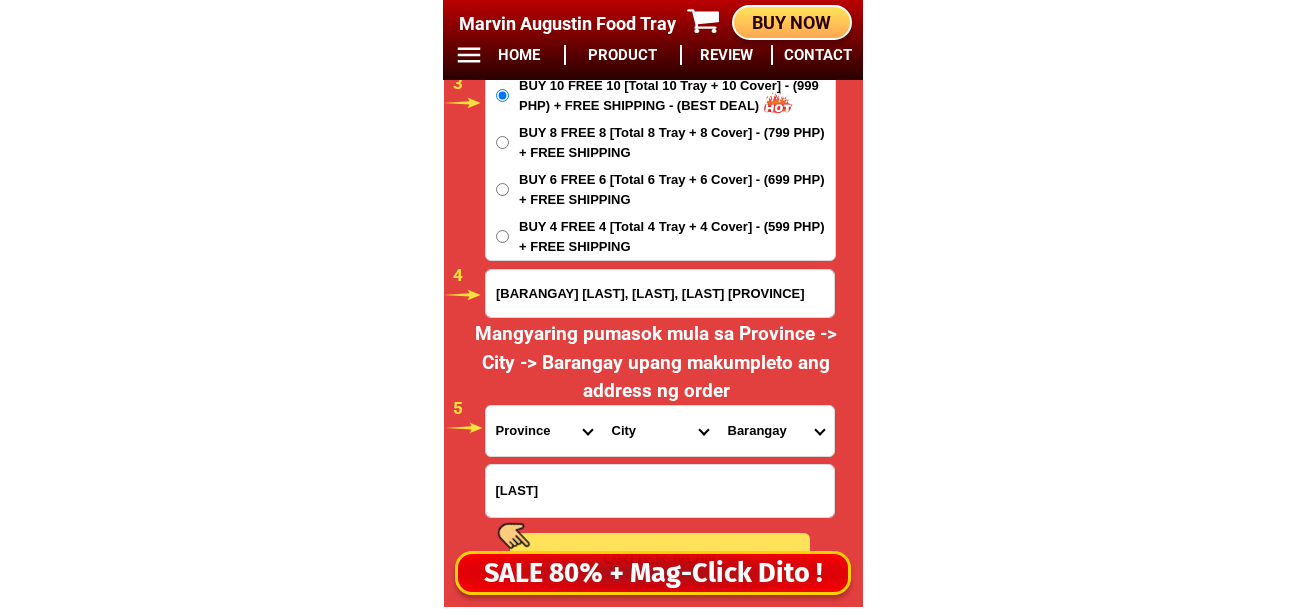 select on "63_427" 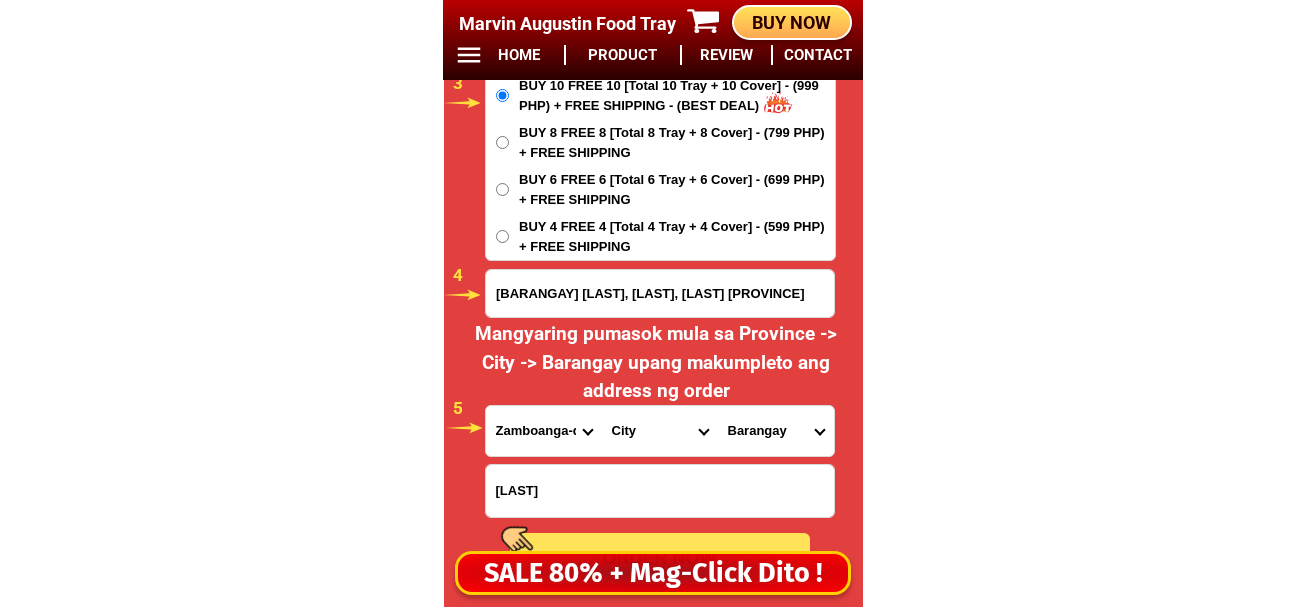 click on "Province Abra Agusan-del-norte Agusan-del-sur Aklan Albay Antique Apayao Aurora Basilan Bataan Batanes Batangas Benguet Biliran Bohol Bukidnon Bulacan Cagayan Camarines-norte Camarines-sur Camiguin Capiz Catanduanes Cavite Cebu Cotabato Davao-de-oro Davao-del-norte Davao-del-sur Davao-occidental Davao-oriental Dinagat-islands Eastern-samar Guimaras Ifugao Ilocos-norte Ilocos-sur Iloilo Isabela Kalinga La-union Laguna Lanao-del-norte Lanao-del-sur Leyte Maguindanao Marinduque Masbate Metro-manila Misamis-occidental Misamis-oriental Mountain-province Negros-occidental Negros-oriental Northern-samar Nueva-ecija Nueva-vizcaya Occidental-mindoro Oriental-mindoro Palawan Pampanga Pangasinan Quezon Quirino Rizal Romblon Sarangani Siquijor Sorsogon South-cotabato Southern-leyte Sultan-kudarat Sulu Surigao-del-norte Surigao-del-sur Tarlac Tawi-tawi Western-samar Zambales Zamboanga-del-norte Zamboanga-del-sur Zamboanga-sibugay" at bounding box center (544, 431) 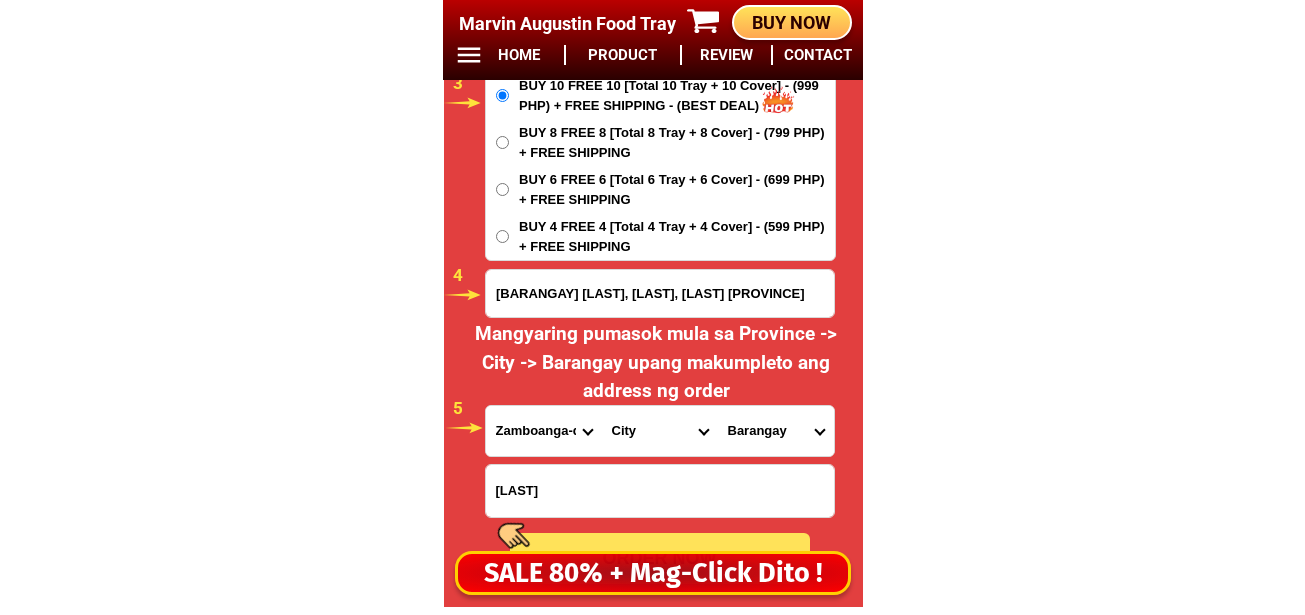 click on "City Bayog Dimataling Dinas Dumalinao Dumingag Guipos Josefina Kumalarang Labangan Lakewood Lapuyan Mahayag Margosatubig Midsalip Molave Pagadian-city Ramon-magsaysay Sominot Tabina Tambulig Tigbao Tukuran Vincenzo-a.-sagun Zamboanga-city Zamboanga-del-sur-aurora Zamboanga-del-sur-pitogo Zamboanga-del-sur-san-miguel Zamboanga-del-sur-san-pablo" at bounding box center (660, 431) 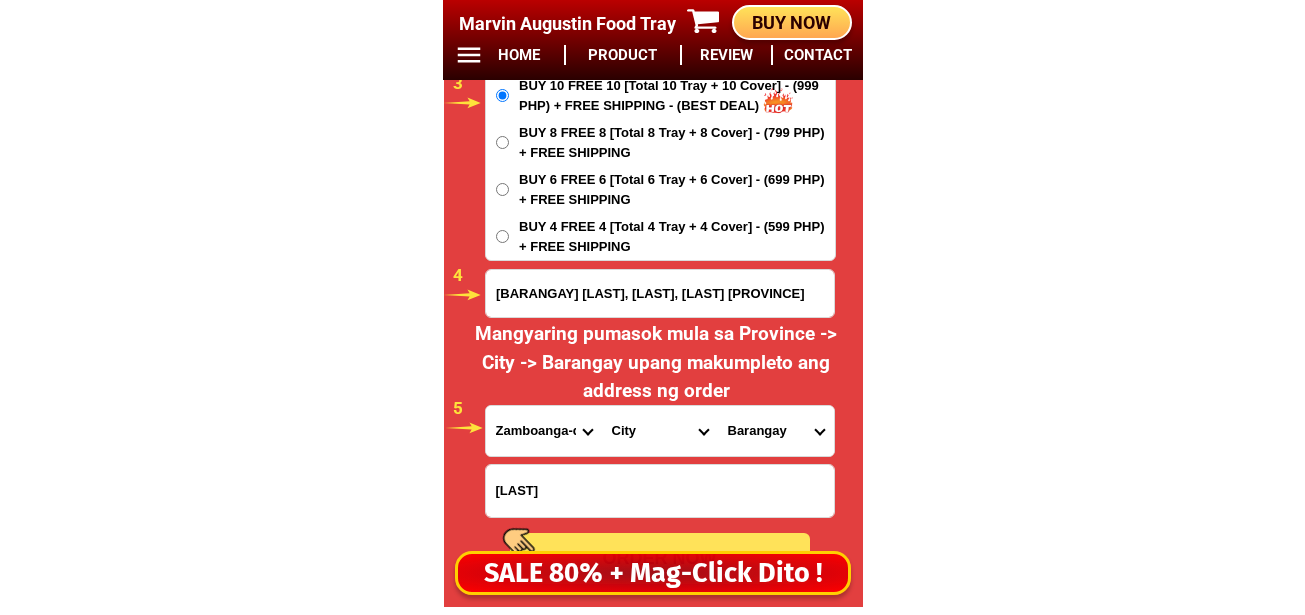 select on "[PHONE]" 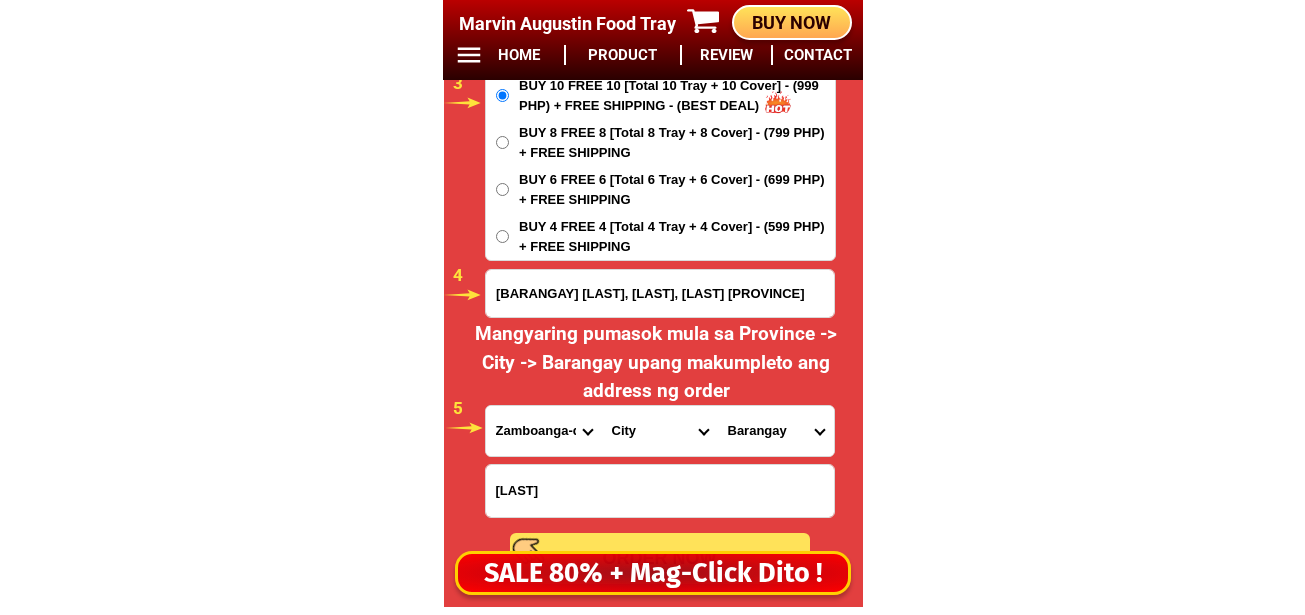 click on "City Bayog Dimataling Dinas Dumalinao Dumingag Guipos Josefina Kumalarang Labangan Lakewood Lapuyan Mahayag Margosatubig Midsalip Molave Pagadian-city Ramon-magsaysay Sominot Tabina Tambulig Tigbao Tukuran Vincenzo-a.-sagun Zamboanga-city Zamboanga-del-sur-aurora Zamboanga-del-sur-pitogo Zamboanga-del-sur-san-miguel Zamboanga-del-sur-san-pablo" at bounding box center [660, 431] 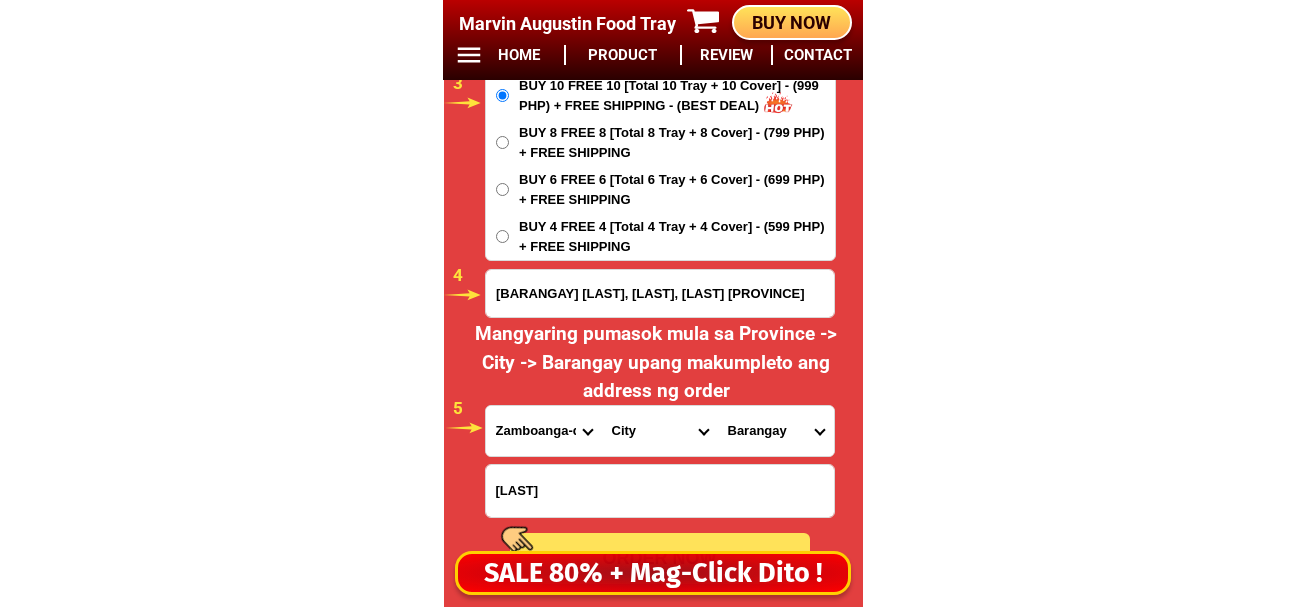 click on "[BARANGAY] [LAST] [LAST] [LAST] [LAST] [LAST] [LAST] [LAST] [LAST] [LAST] [LAST] [LAST] [LAST]" at bounding box center (776, 431) 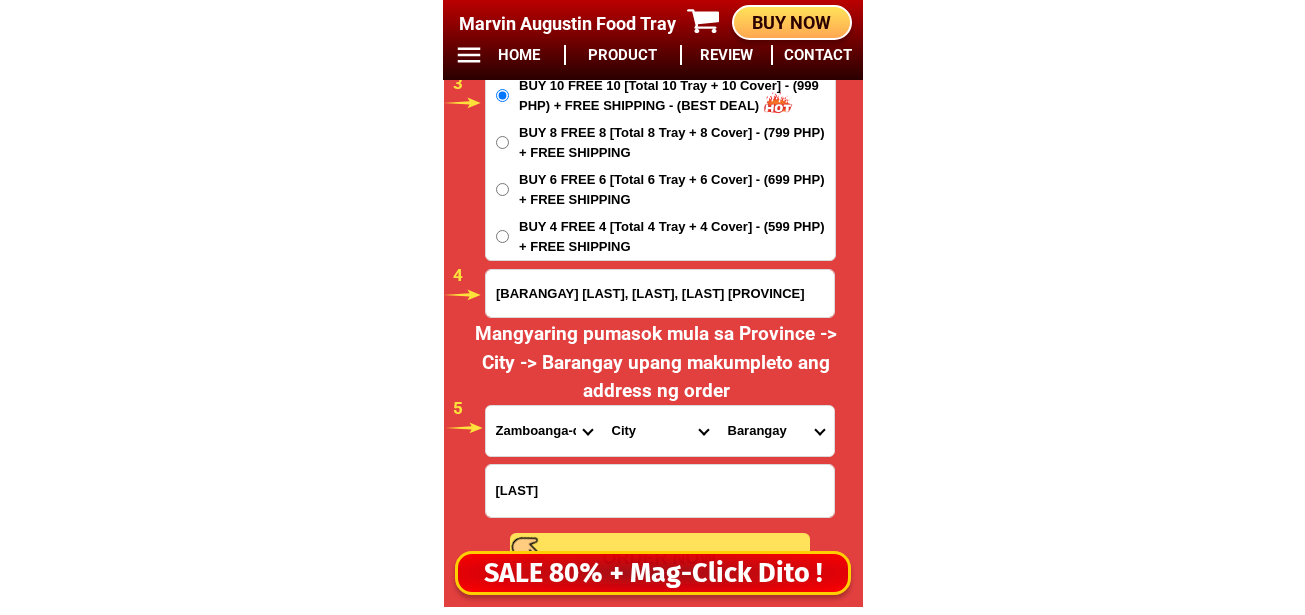 select on "[PHONE]" 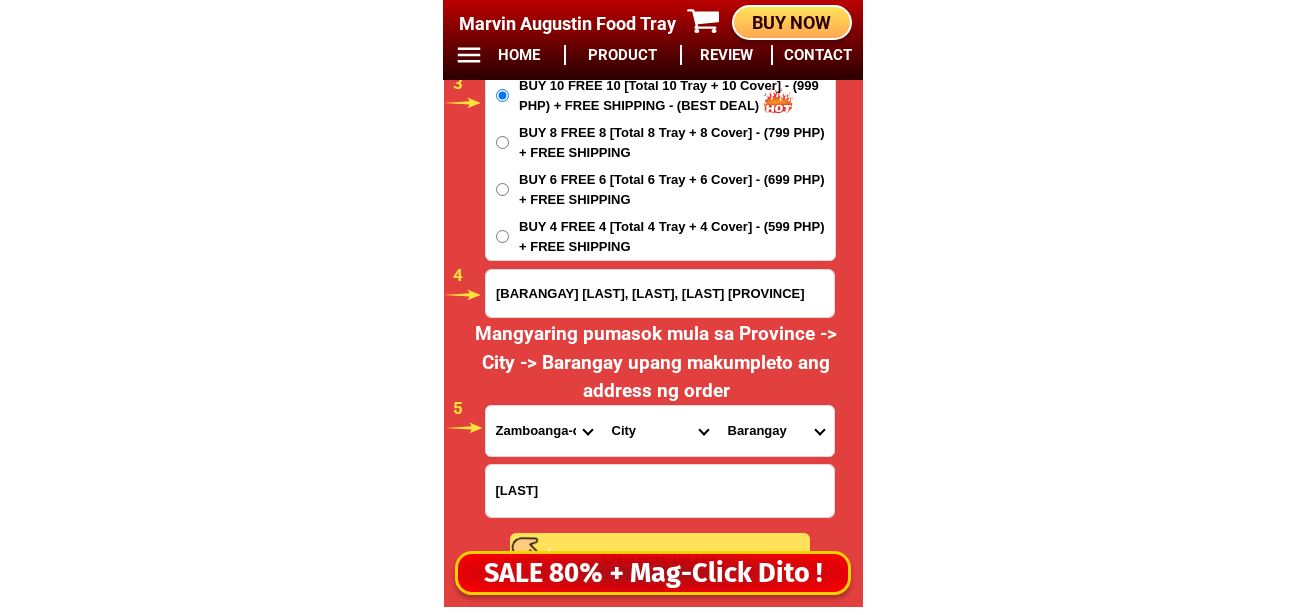 click on "[BARANGAY] [LAST] [LAST] [LAST] [LAST] [LAST] [LAST] [LAST] [LAST] [LAST] [LAST] [LAST] [LAST]" at bounding box center (776, 431) 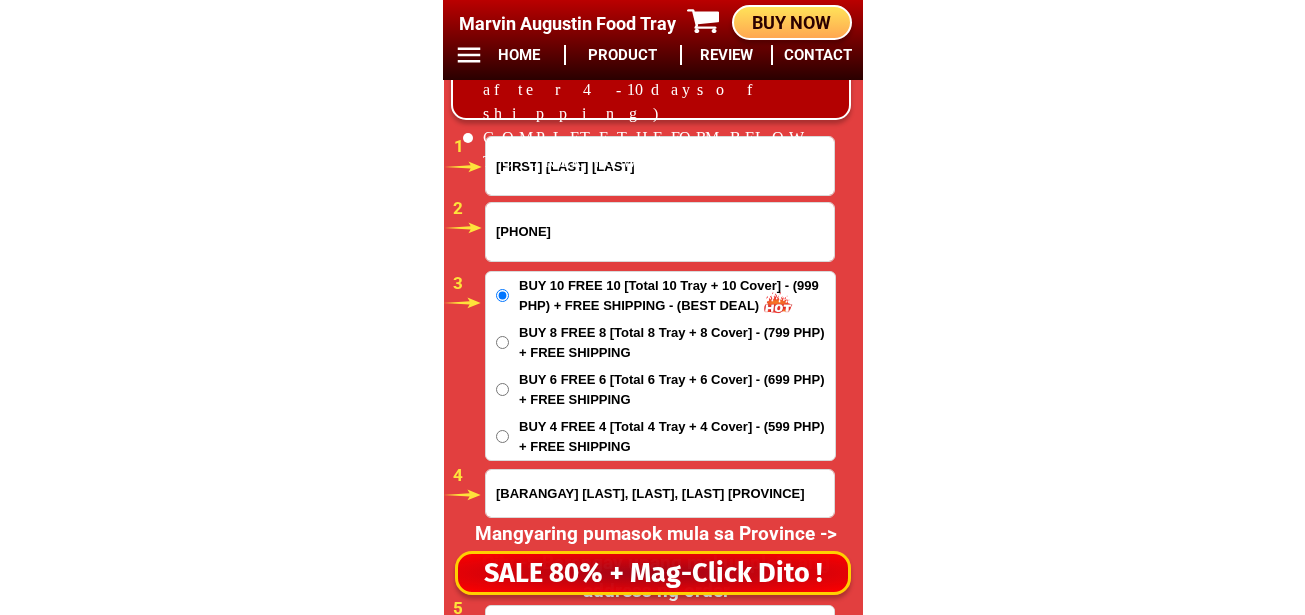 scroll, scrollTop: 16778, scrollLeft: 0, axis: vertical 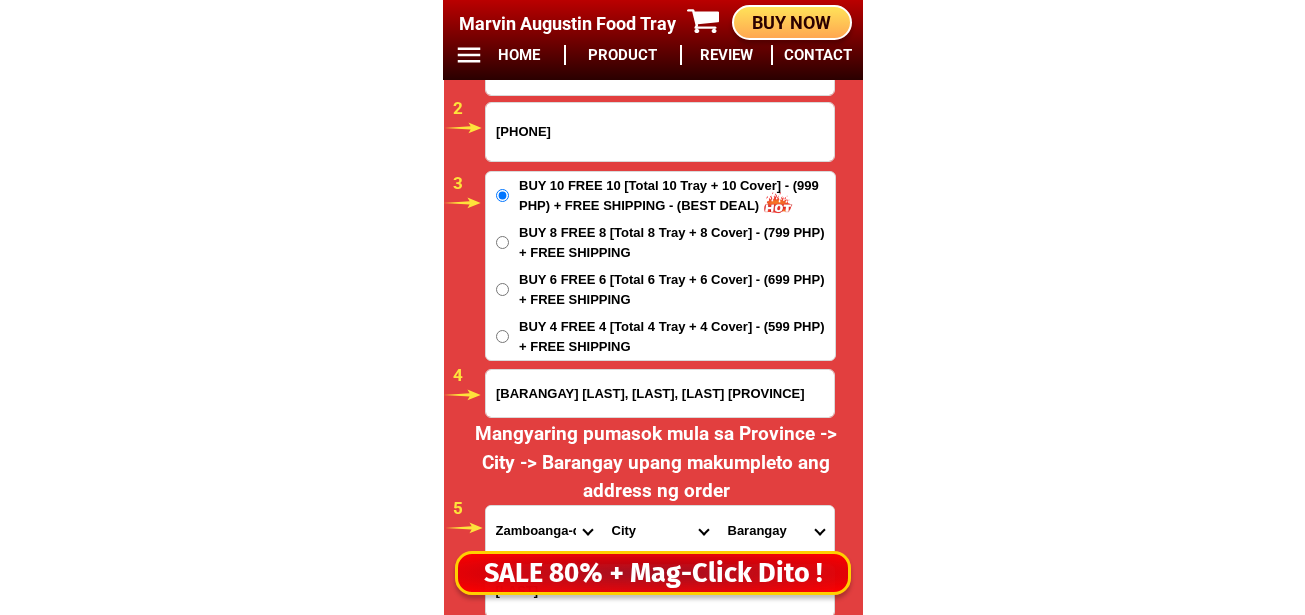 click on "BUY 4 FREE 4 [Total 4 Tray + 4 Cover] - (599 PHP) + FREE SHIPPING" at bounding box center [677, 195] 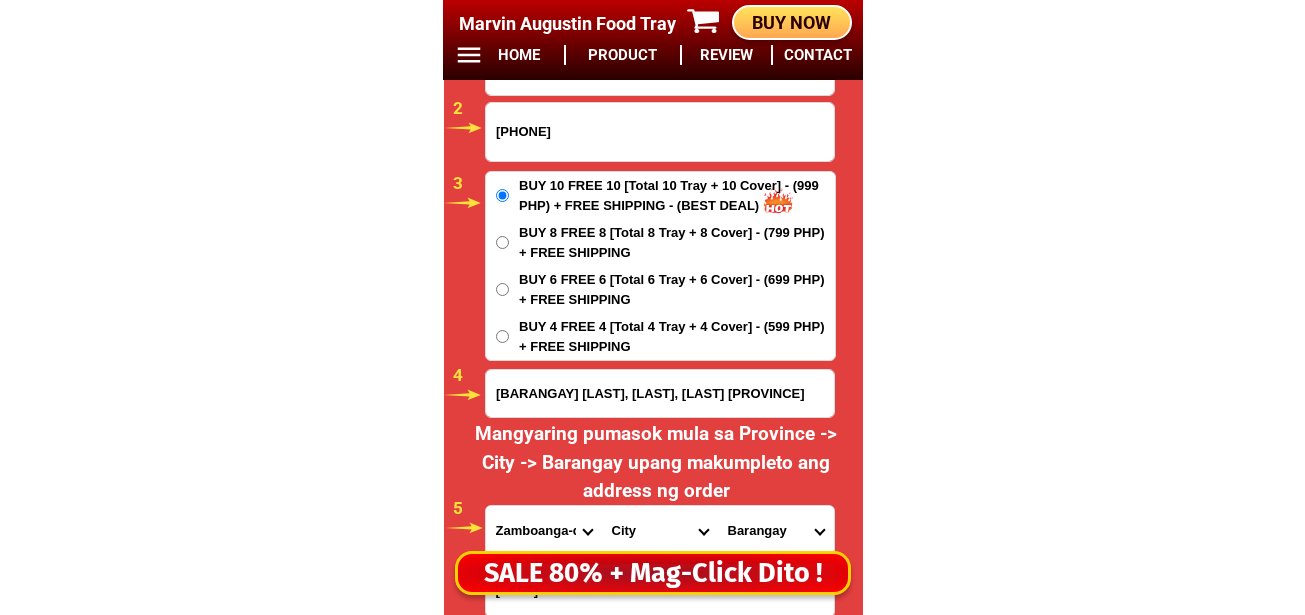 click on "BUY 4 FREE 4 [Total 4 Tray + 4 Cover] - (599 PHP) + FREE SHIPPING" at bounding box center (502, 336) 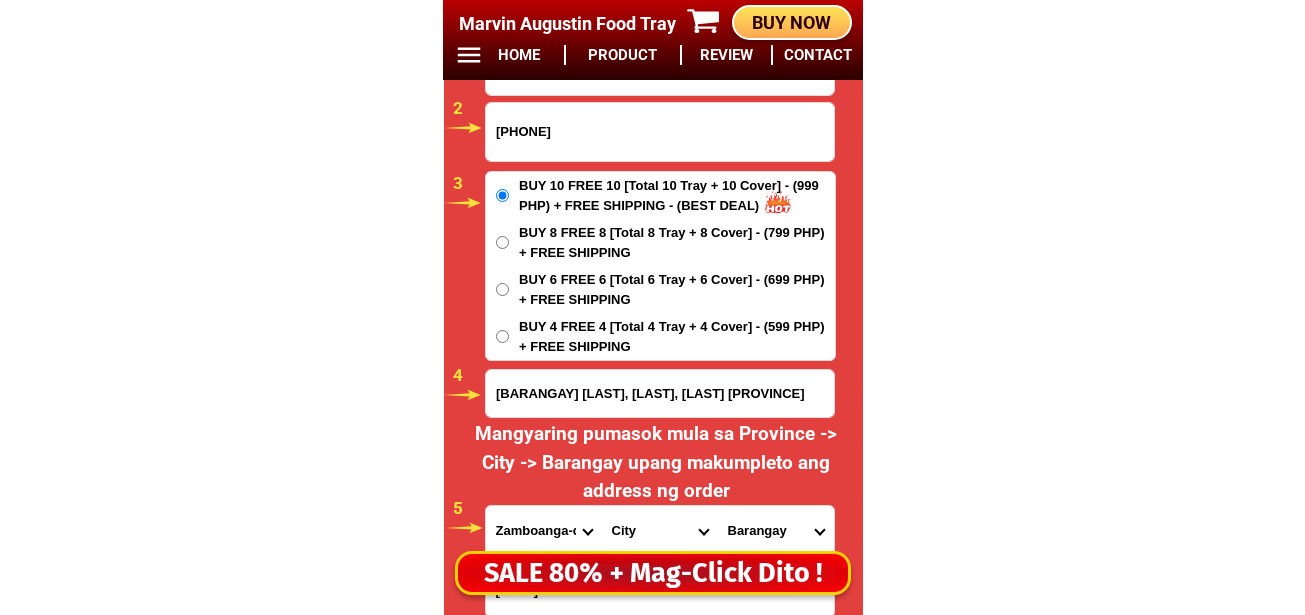 radio on "true" 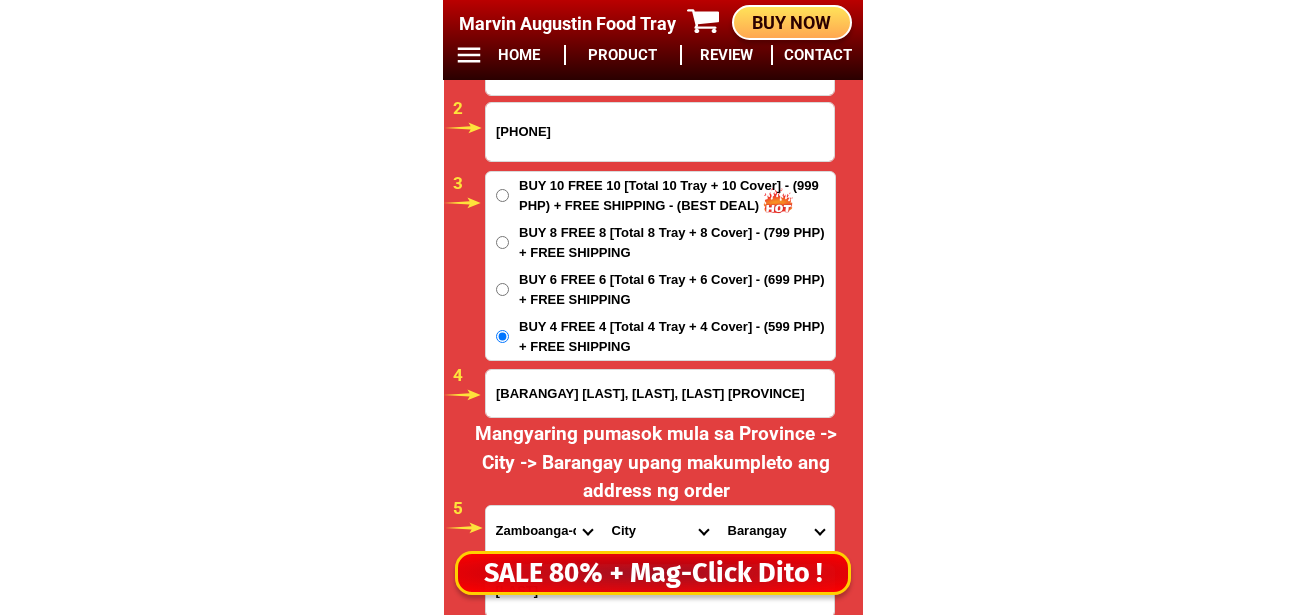scroll, scrollTop: 17078, scrollLeft: 0, axis: vertical 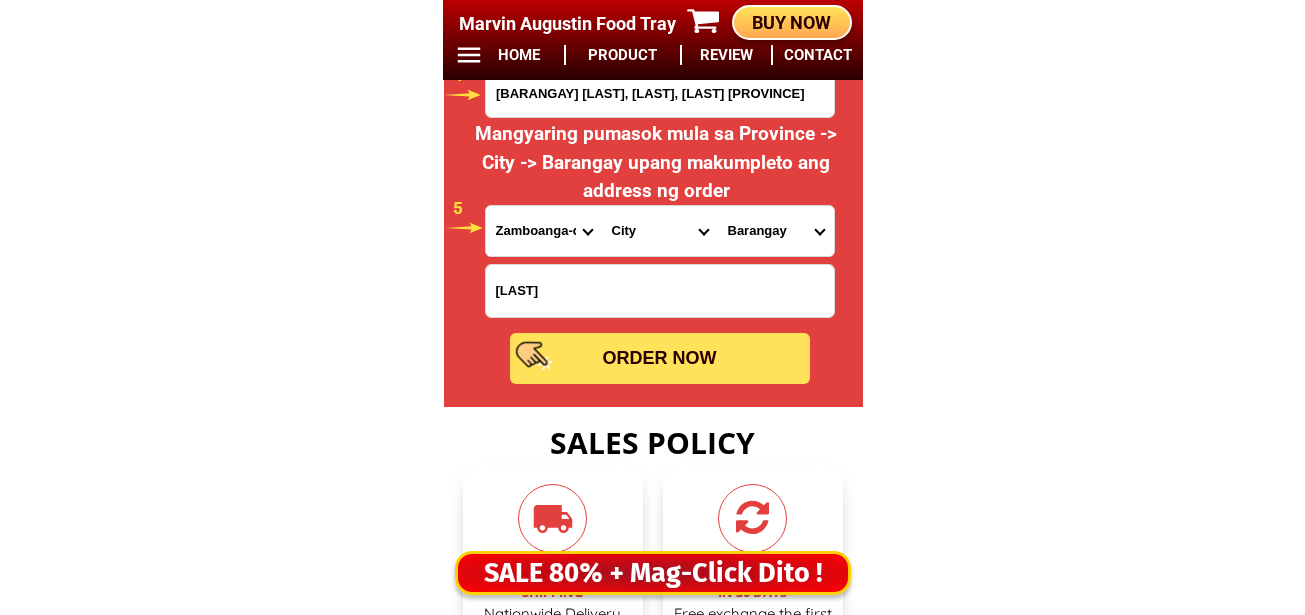 click on "ORDER NOW" at bounding box center [660, 358] 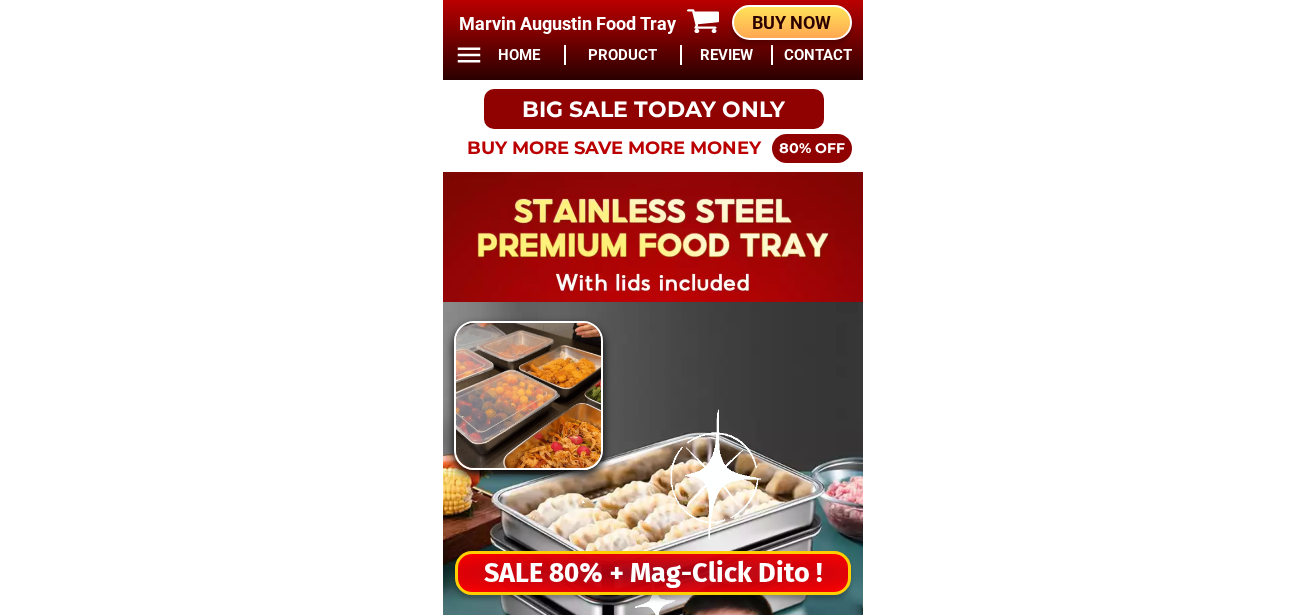 scroll, scrollTop: 0, scrollLeft: 0, axis: both 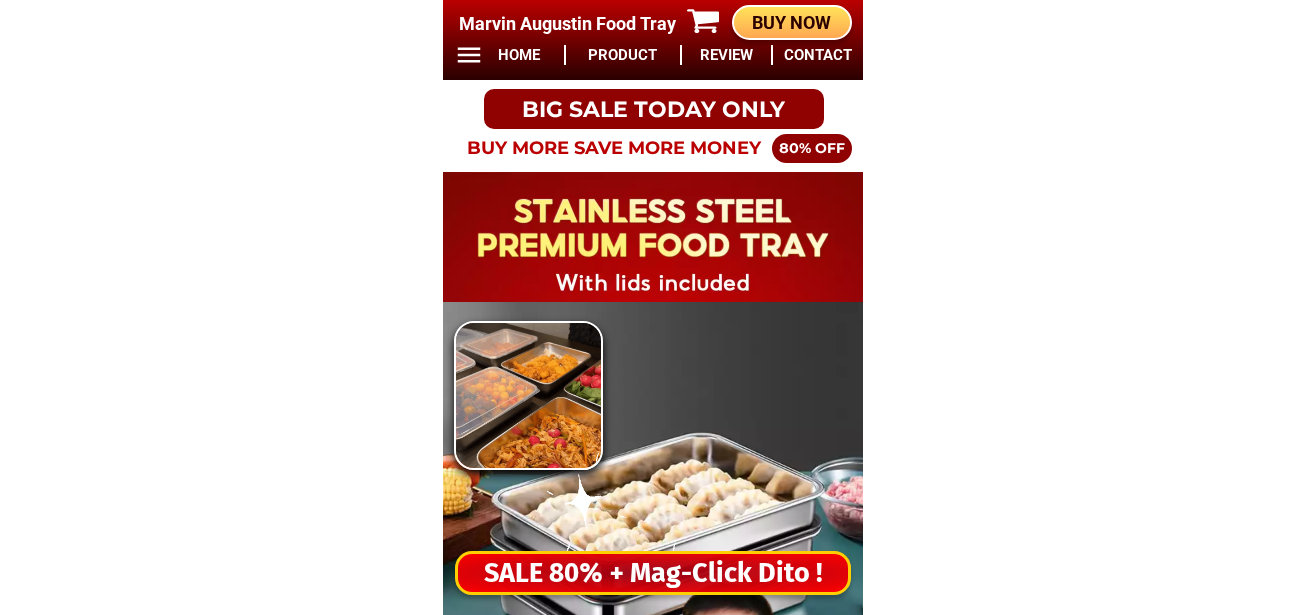 click on "SALE 80% + Mag-Click Dito !" at bounding box center [653, 573] 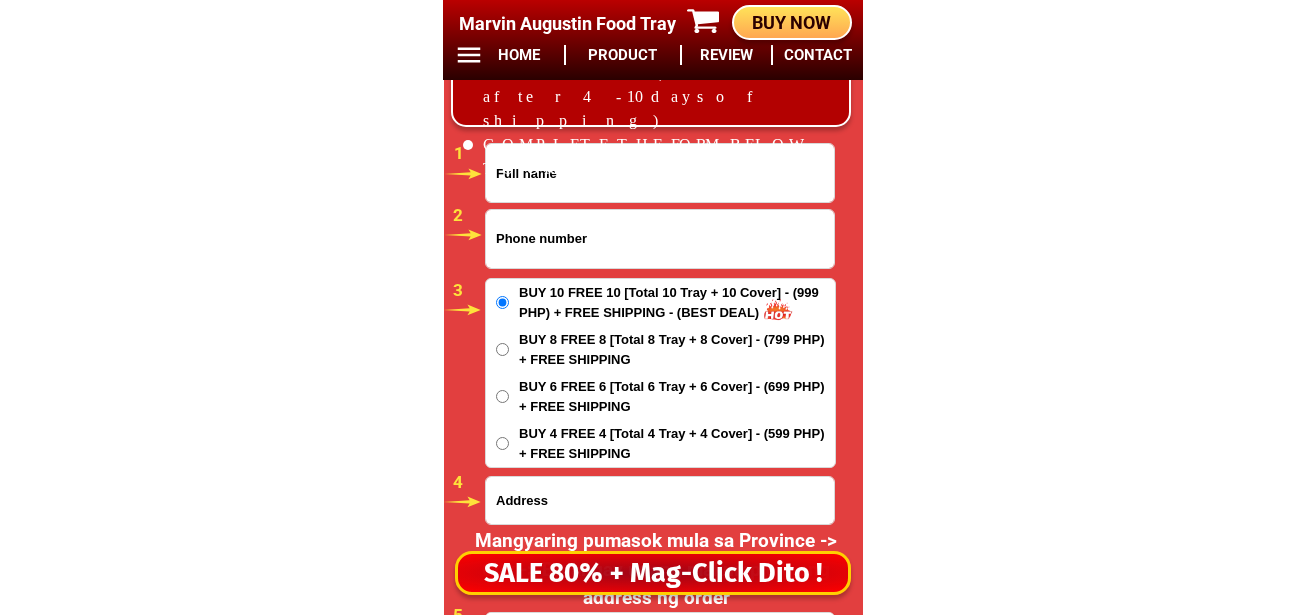 scroll, scrollTop: 16678, scrollLeft: 0, axis: vertical 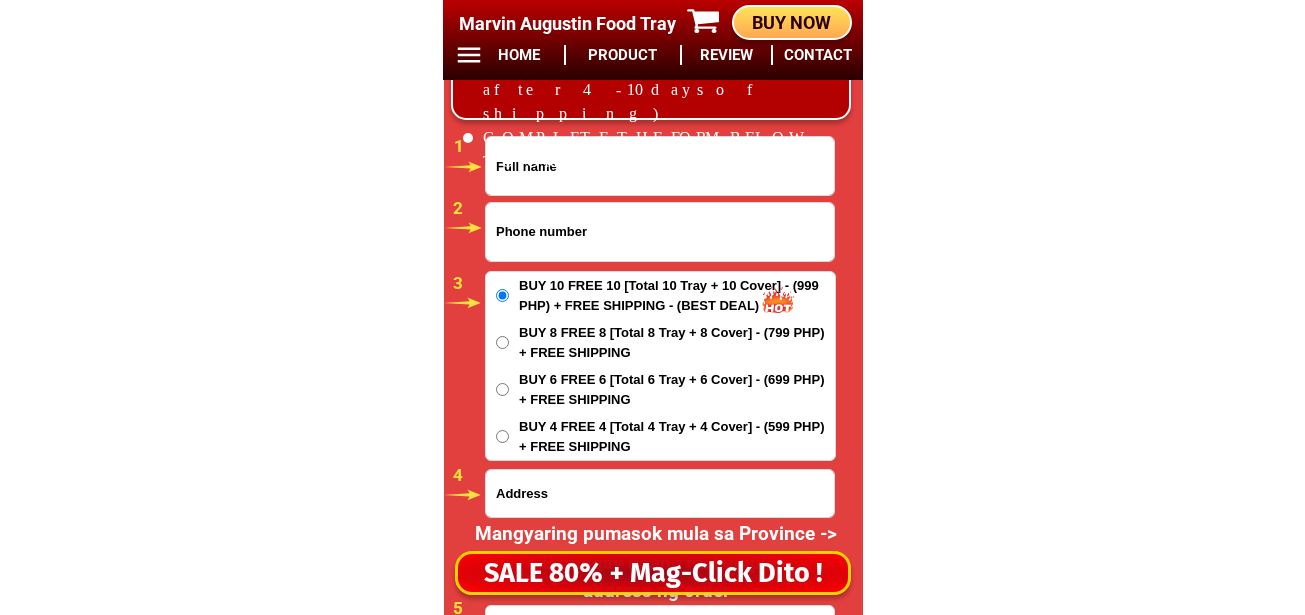click at bounding box center [660, 232] 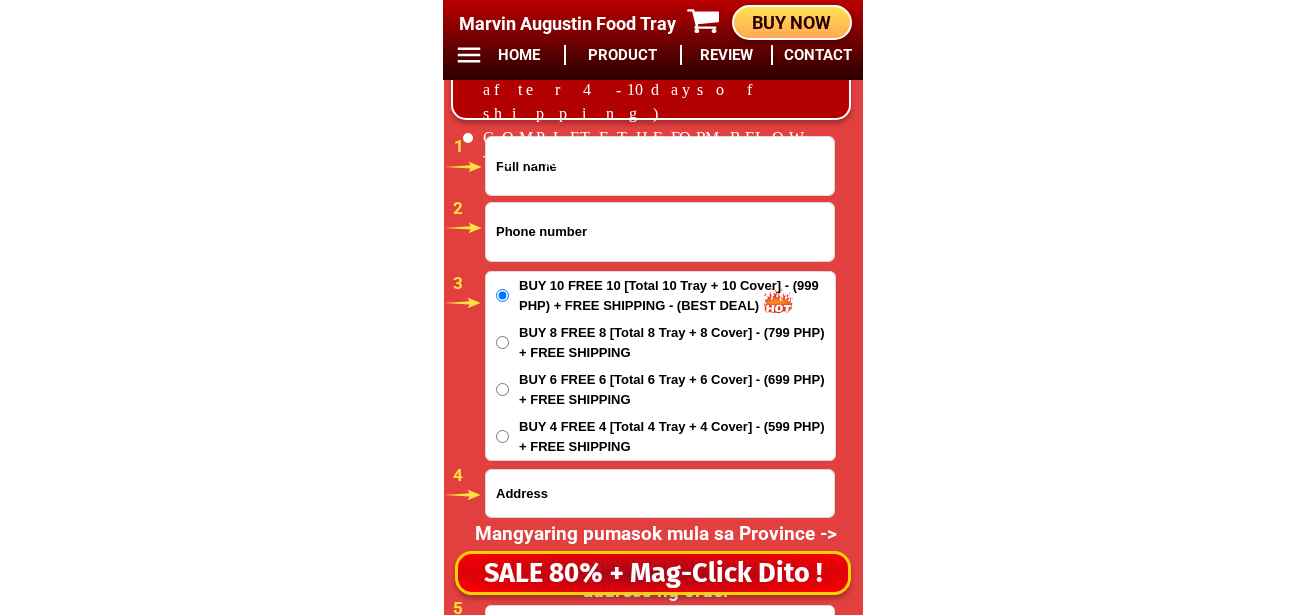 paste on "47808699583" 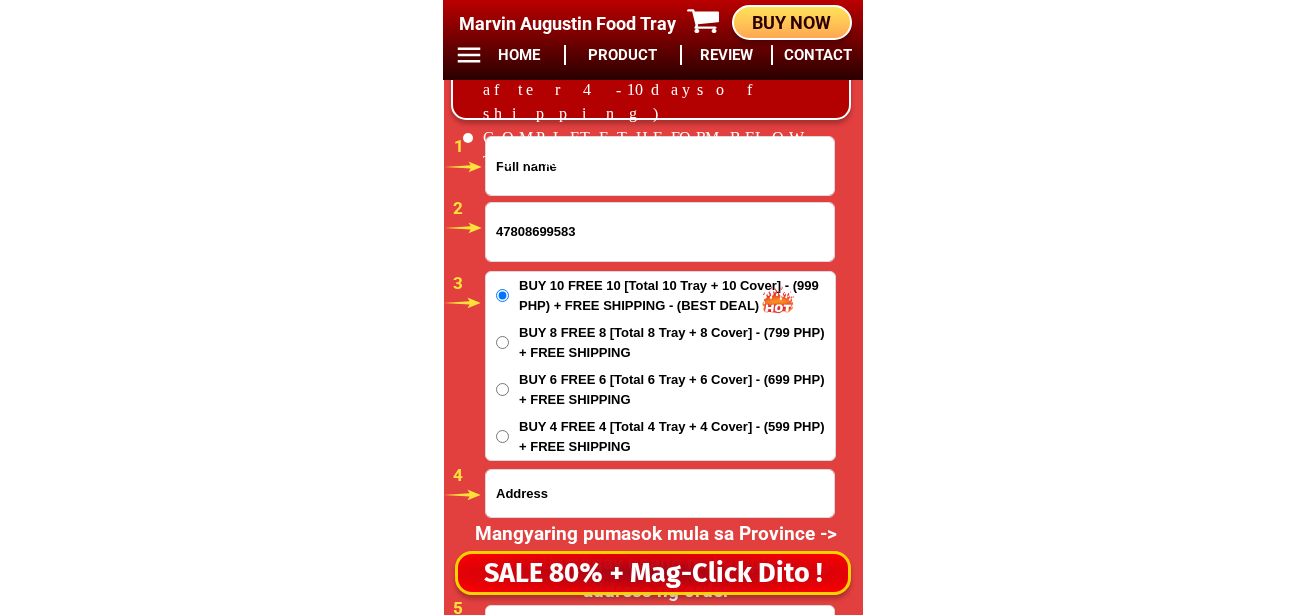 type on "47808699583" 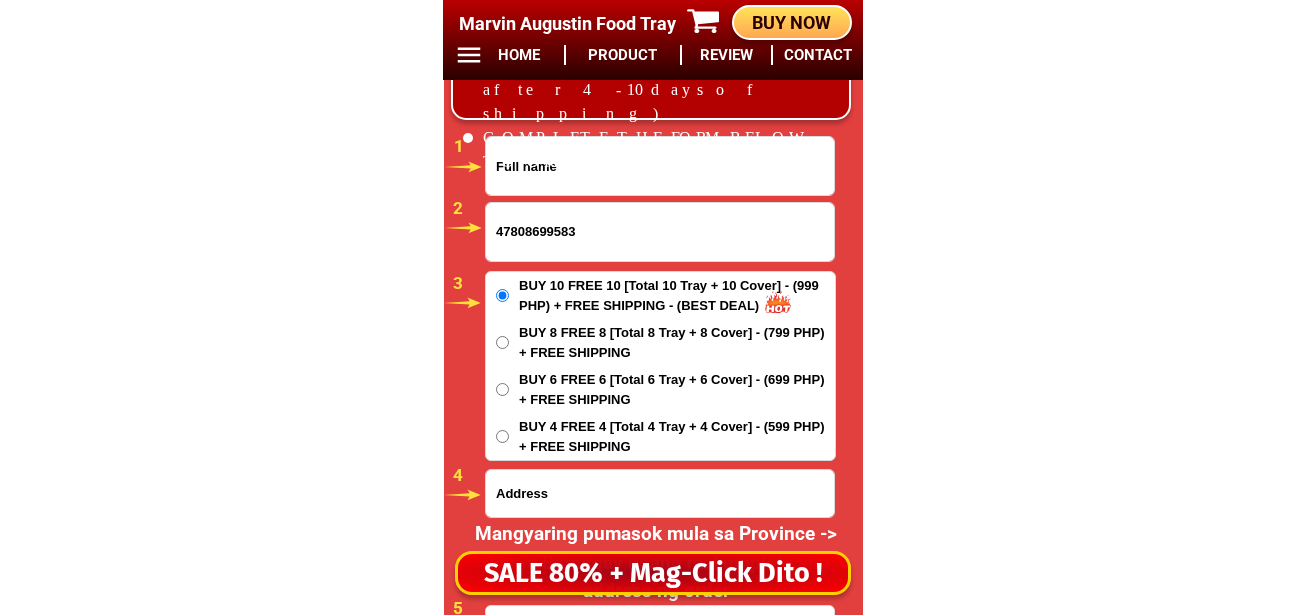 click at bounding box center [660, 166] 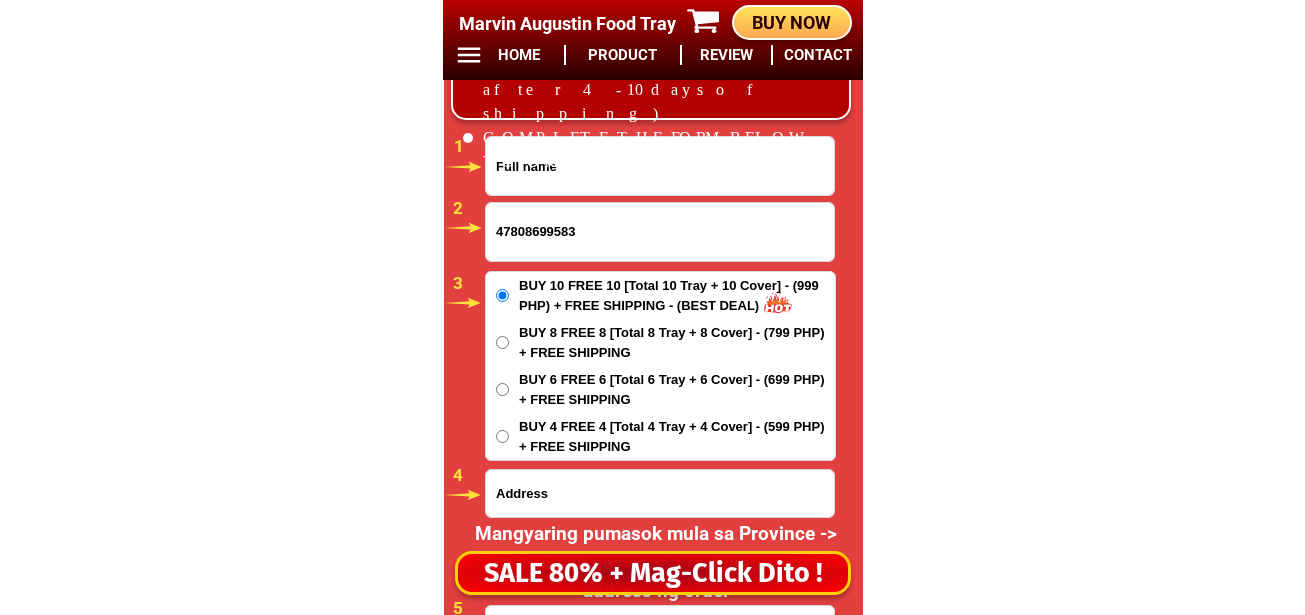paste on "Merl Poblete" 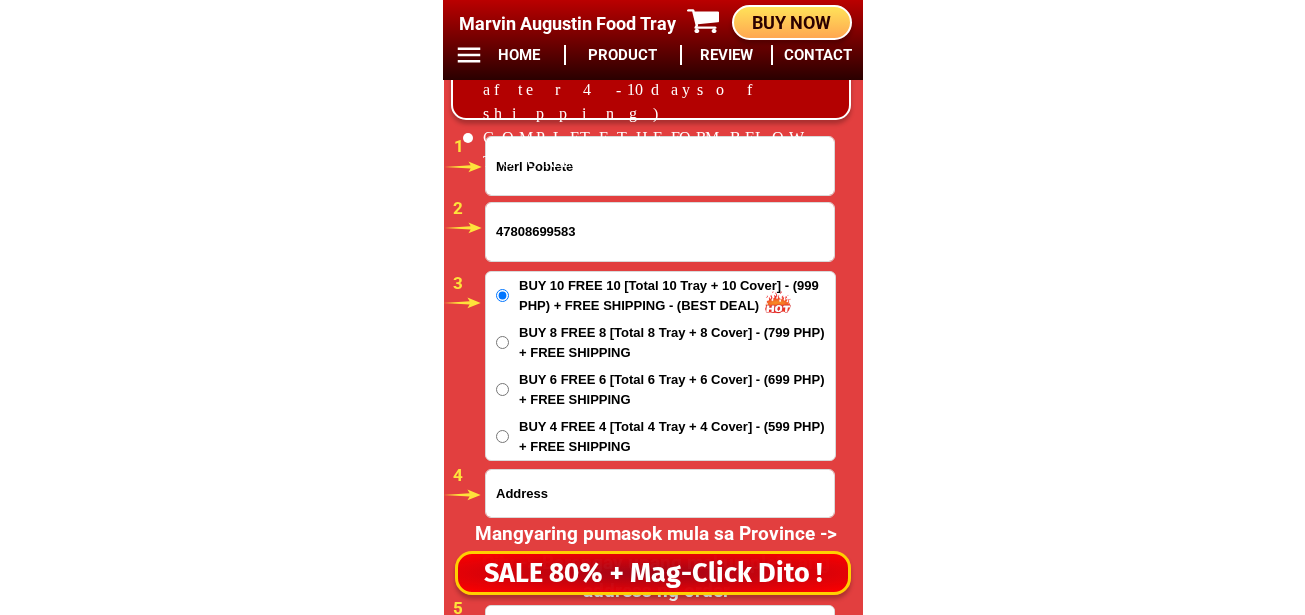 type on "Merl Poblete" 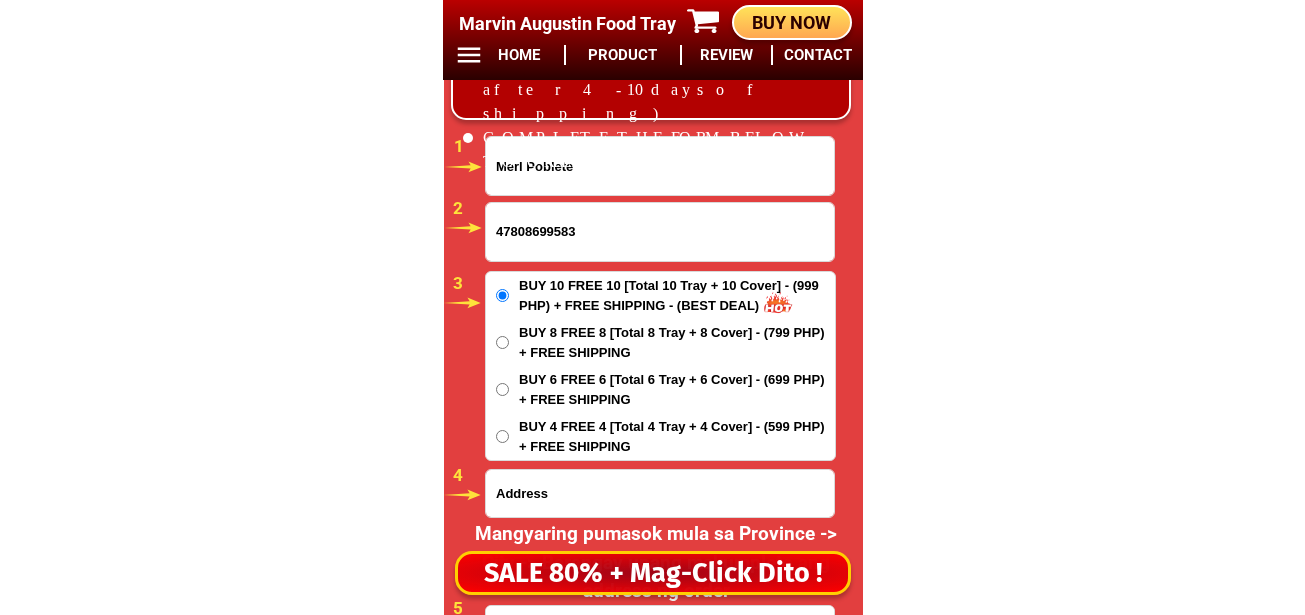 drag, startPoint x: 633, startPoint y: 444, endPoint x: 608, endPoint y: 481, distance: 44.65423 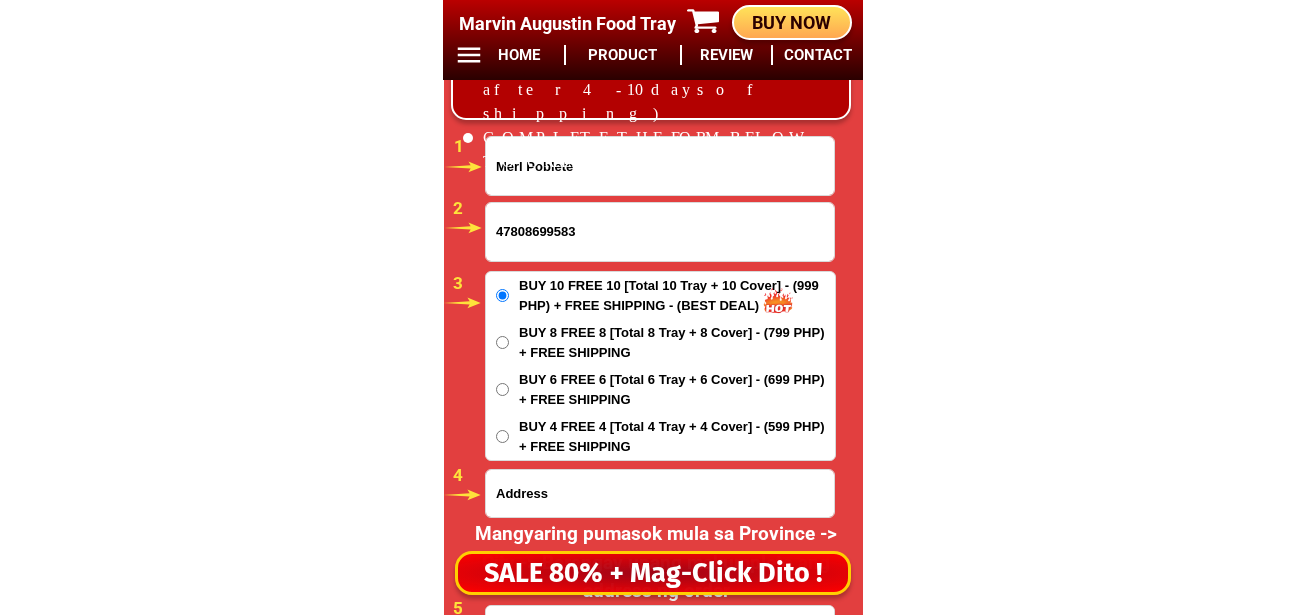 click on "BUY 4 FREE 4 [Total 4 Tray + 4 Cover] - (599 PHP) + FREE SHIPPING" at bounding box center [677, 295] 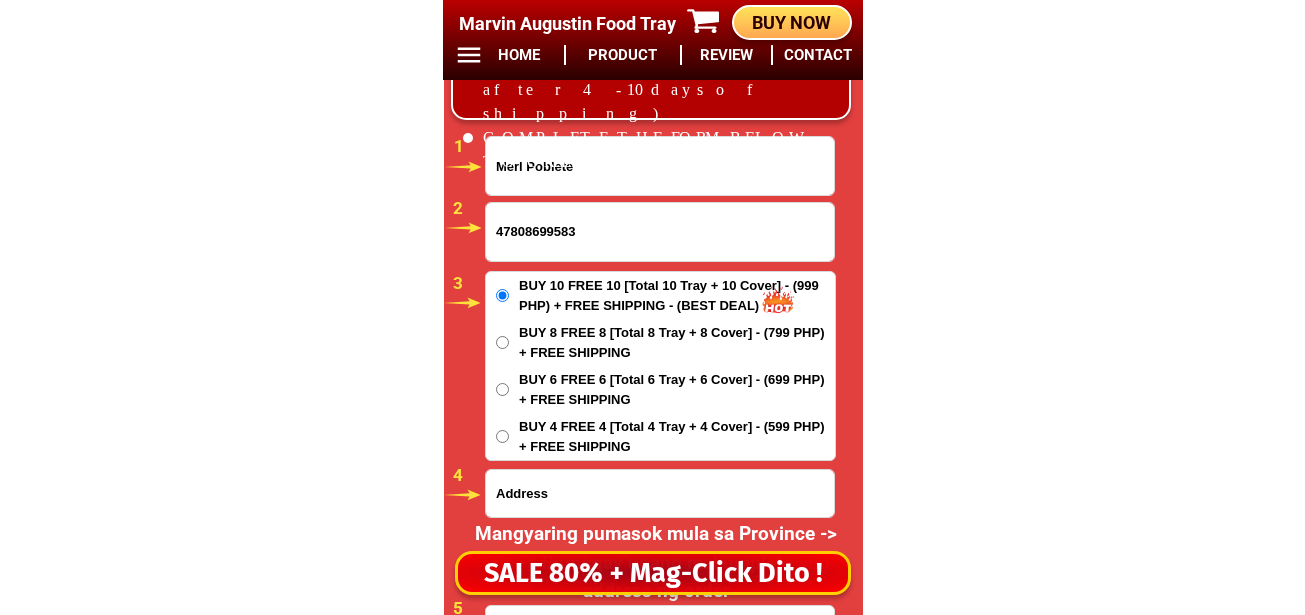 click on "BUY 4 FREE 4 [Total 4 Tray + 4 Cover] - (599 PHP) + FREE SHIPPING" at bounding box center [502, 436] 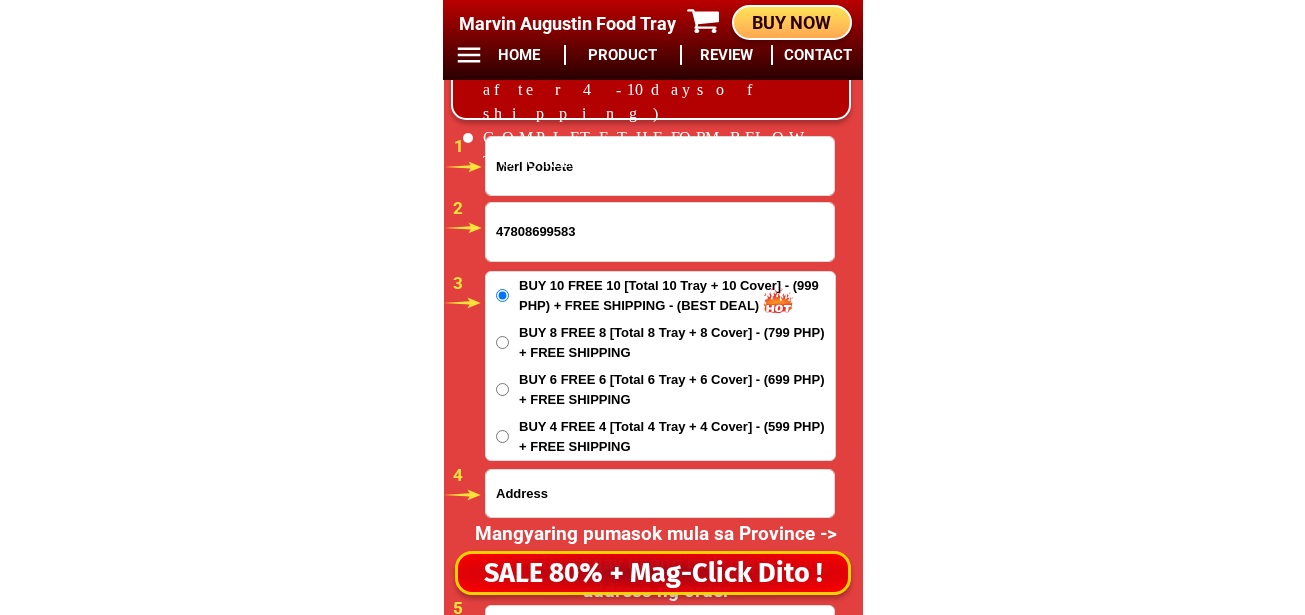 radio on "true" 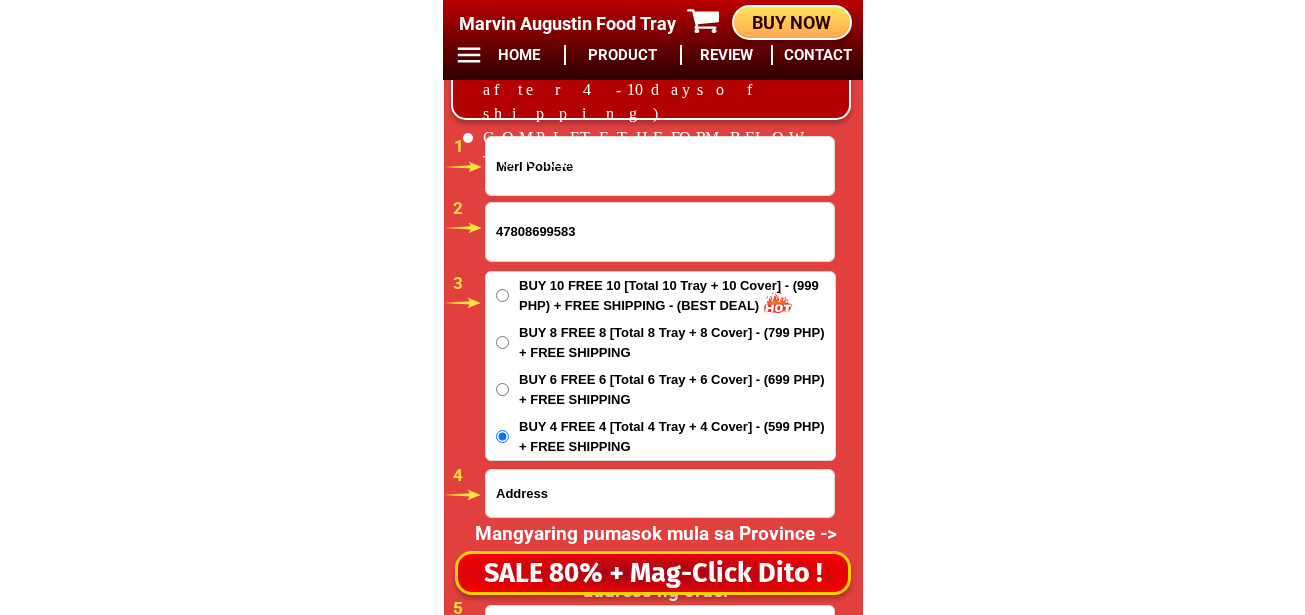 click at bounding box center [660, 493] 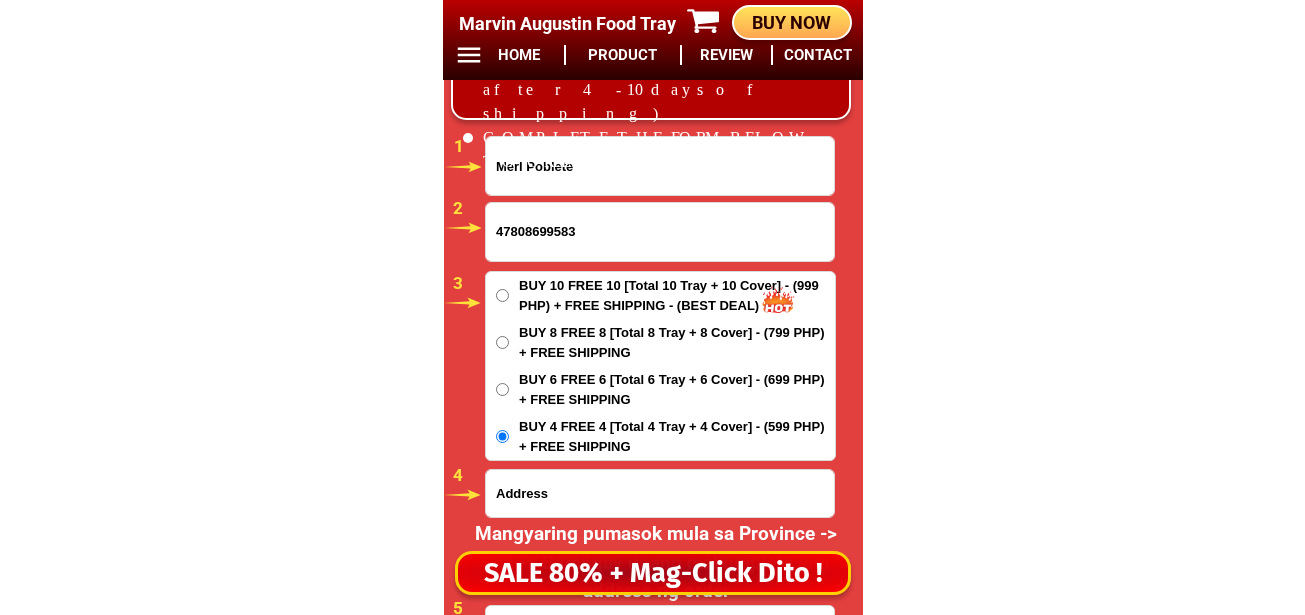paste on "974 Loremips Do., Sita Consect, Ad.3 Elits Doeiusmo.Temp, Incidi. Utlabor et DOL Magnaa.Enim." 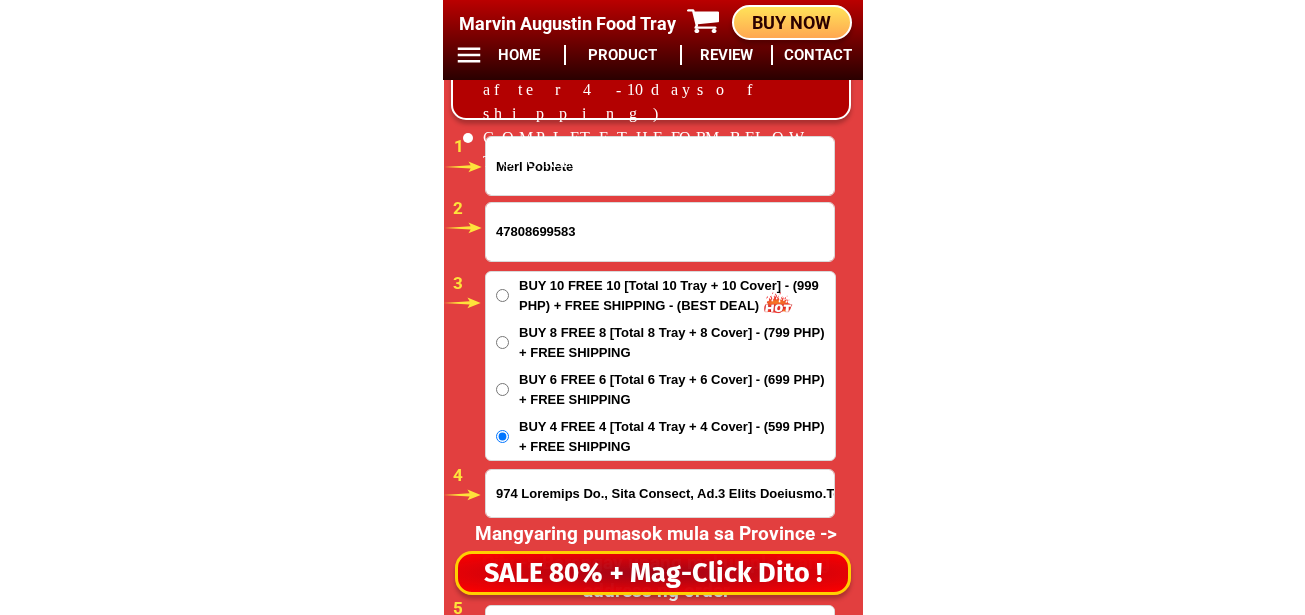 scroll, scrollTop: 0, scrollLeft: 232, axis: horizontal 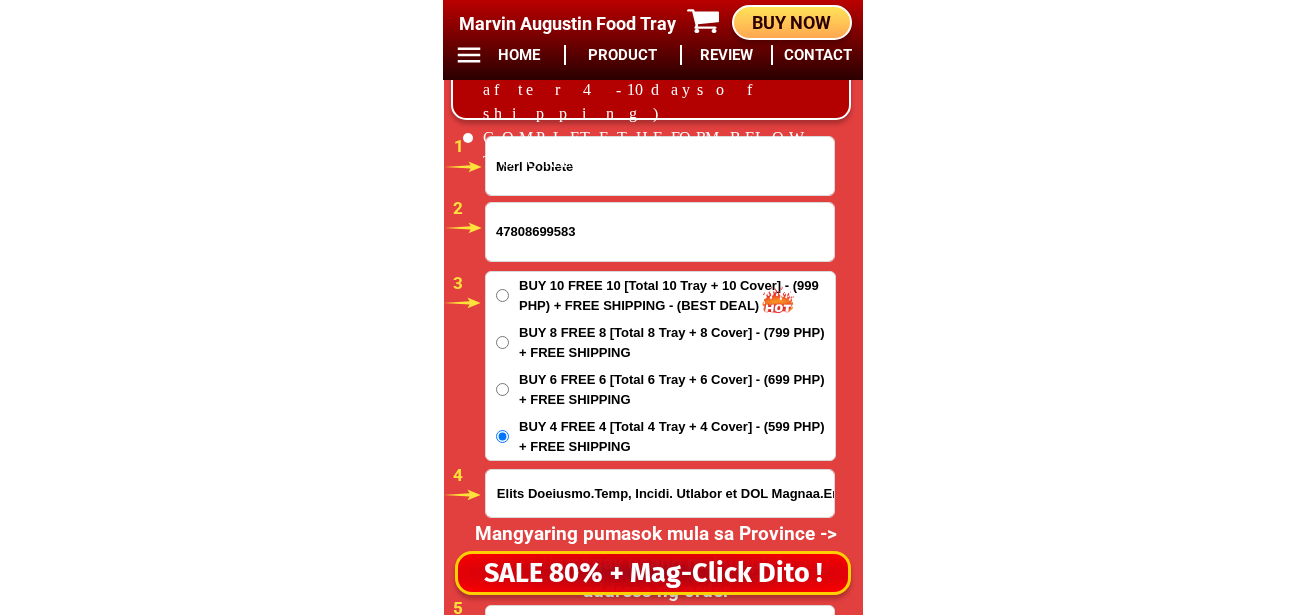 type on "974 Loremips Do., Sita Consect, Ad.3 Elits Doeiusmo.Temp, Incidi. Utlabor et DOL Magnaa.Enim." 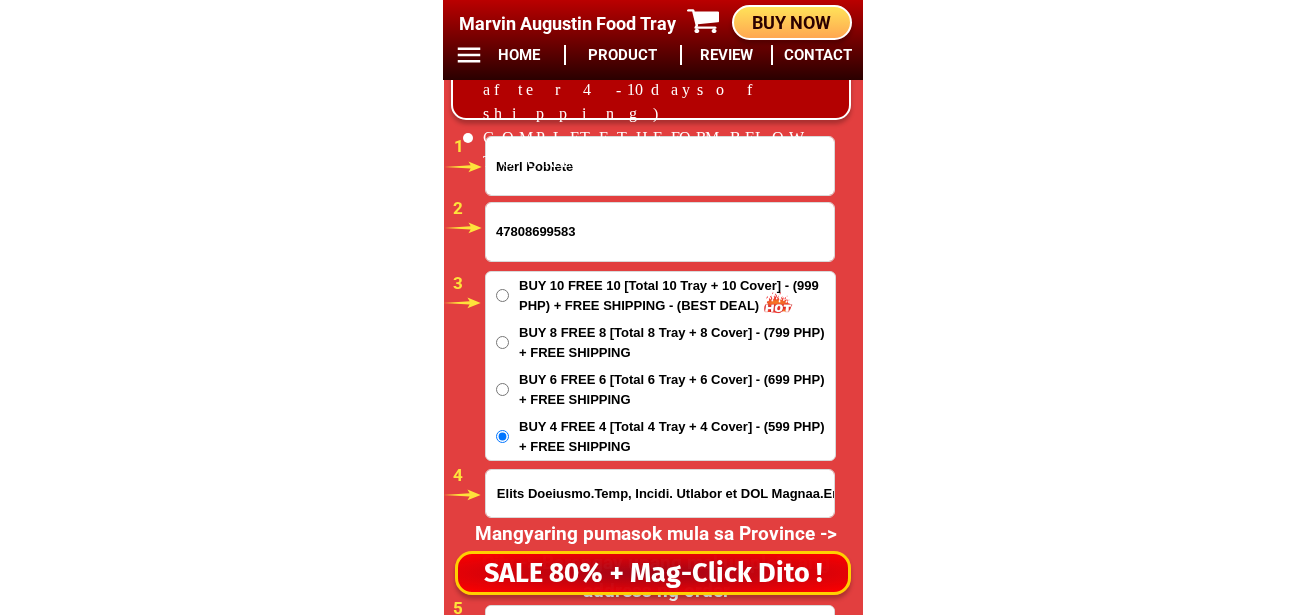 scroll, scrollTop: 0, scrollLeft: 0, axis: both 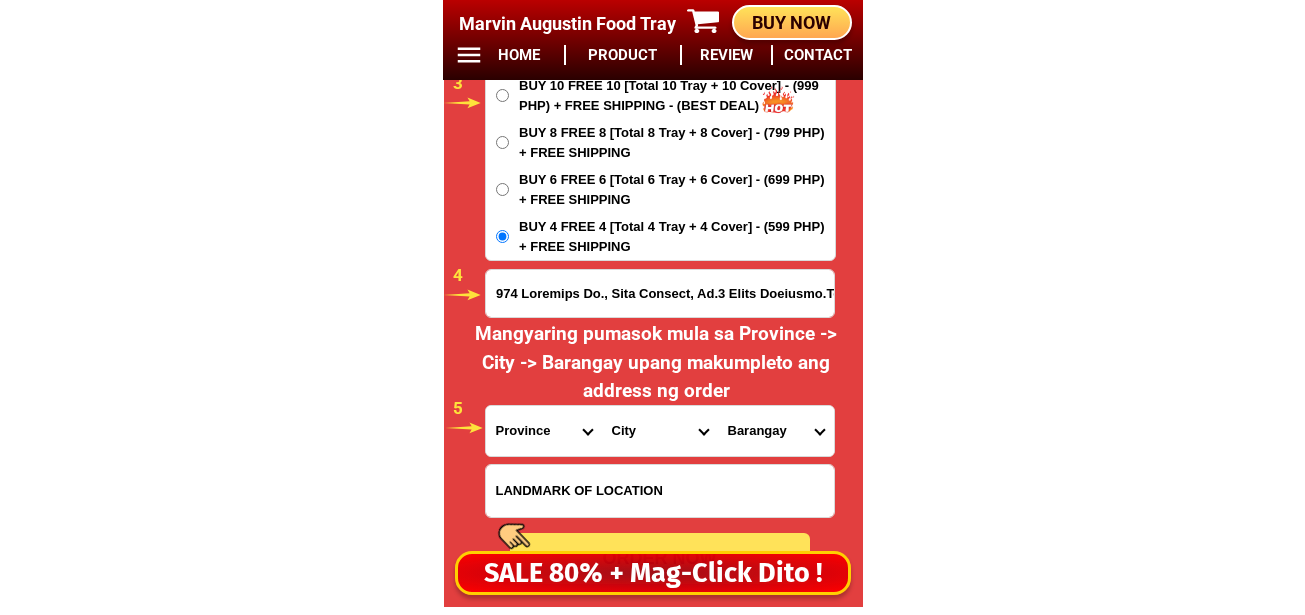 click on "Province Abra Agusan-del-norte Agusan-del-sur Aklan Albay Antique Apayao Aurora Basilan Bataan Batanes Batangas Benguet Biliran Bohol Bukidnon Bulacan Cagayan Camarines-norte Camarines-sur Camiguin Capiz Catanduanes Cavite Cebu Cotabato Davao-de-oro Davao-del-norte Davao-del-sur Davao-occidental Davao-oriental Dinagat-islands Eastern-samar Guimaras Ifugao Ilocos-norte Ilocos-sur Iloilo Isabela Kalinga La-union Laguna Lanao-del-norte Lanao-del-sur Leyte Maguindanao Marinduque Masbate Metro-manila Misamis-occidental Misamis-oriental Mountain-province Negros-occidental Negros-oriental Northern-samar Nueva-ecija Nueva-vizcaya Occidental-mindoro Oriental-mindoro Palawan Pampanga Pangasinan Quezon Quirino Rizal Romblon Sarangani Siquijor Sorsogon South-cotabato Southern-leyte Sultan-kudarat Sulu Surigao-del-norte Surigao-del-sur Tarlac Tawi-tawi Western-samar Zambales Zamboanga-del-norte Zamboanga-del-sur Zamboanga-sibugay" at bounding box center [544, 431] 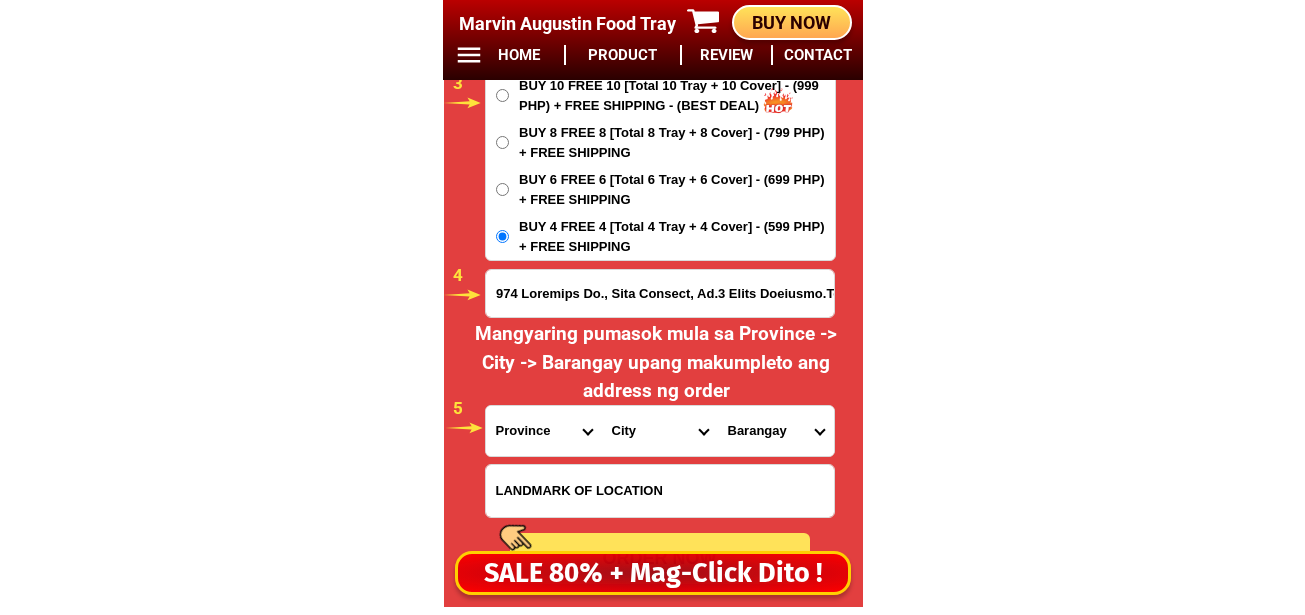 select on "63_826" 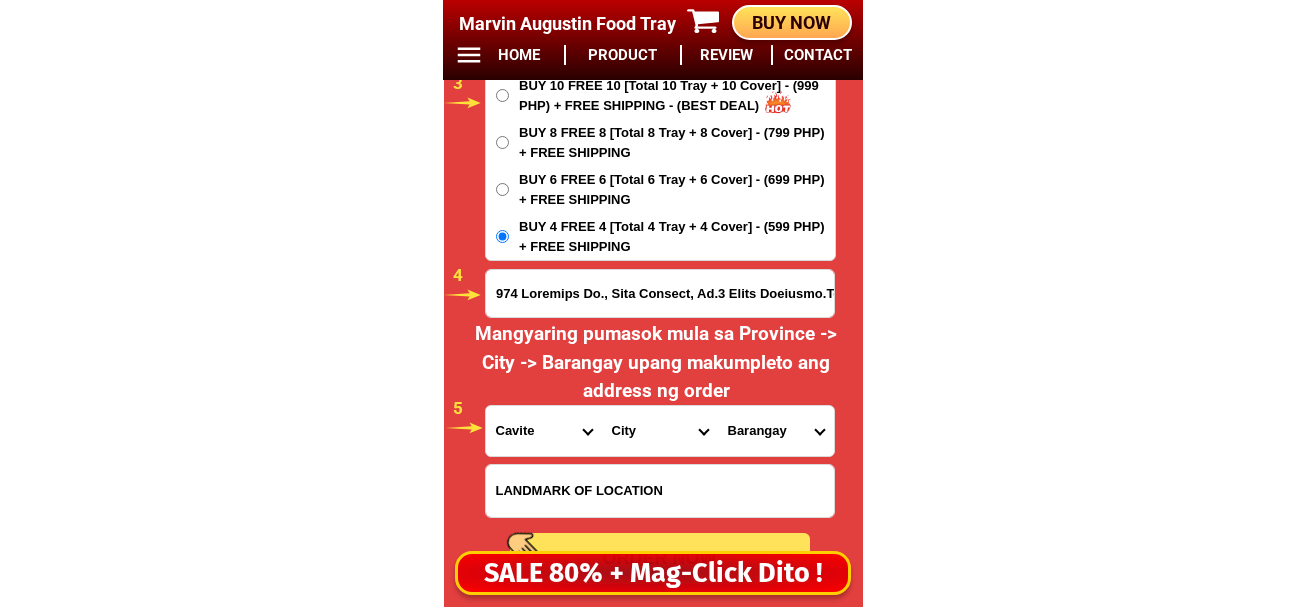 click on "Province Abra Agusan-del-norte Agusan-del-sur Aklan Albay Antique Apayao Aurora Basilan Bataan Batanes Batangas Benguet Biliran Bohol Bukidnon Bulacan Cagayan Camarines-norte Camarines-sur Camiguin Capiz Catanduanes Cavite Cebu Cotabato Davao-de-oro Davao-del-norte Davao-del-sur Davao-occidental Davao-oriental Dinagat-islands Eastern-samar Guimaras Ifugao Ilocos-norte Ilocos-sur Iloilo Isabela Kalinga La-union Laguna Lanao-del-norte Lanao-del-sur Leyte Maguindanao Marinduque Masbate Metro-manila Misamis-occidental Misamis-oriental Mountain-province Negros-occidental Negros-oriental Northern-samar Nueva-ecija Nueva-vizcaya Occidental-mindoro Oriental-mindoro Palawan Pampanga Pangasinan Quezon Quirino Rizal Romblon Sarangani Siquijor Sorsogon South-cotabato Southern-leyte Sultan-kudarat Sulu Surigao-del-norte Surigao-del-sur Tarlac Tawi-tawi Western-samar Zambales Zamboanga-del-norte Zamboanga-del-sur Zamboanga-sibugay" at bounding box center (544, 431) 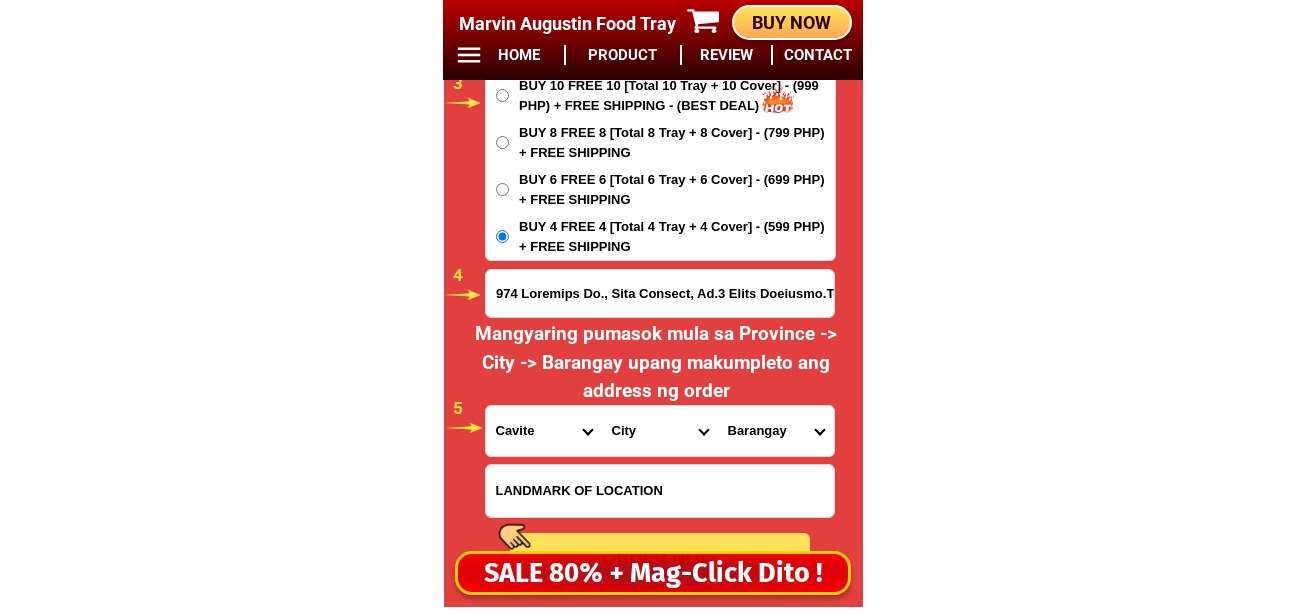 drag, startPoint x: 617, startPoint y: 441, endPoint x: 631, endPoint y: 411, distance: 33.105892 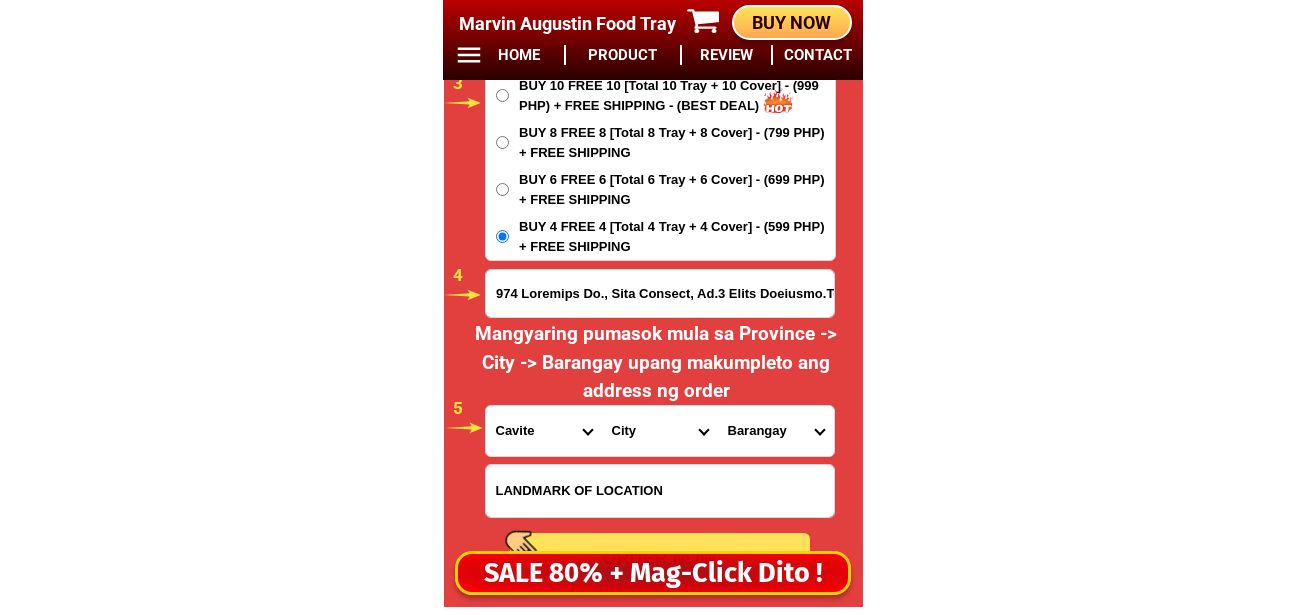 click on "City Alfonso Amadeo Bacoor Carmona Cavite-city Cavite-magallanes Cavite-rosario Dasmarinas-city Gen.-mariano-alvarez General-emilio-aguinaldo General-trias Imus Indang Kawit Maragondon Mendez Naic Noveleta Silang Tagaytay-city Tanza Ternate Trece-martires-city" at bounding box center (660, 431) 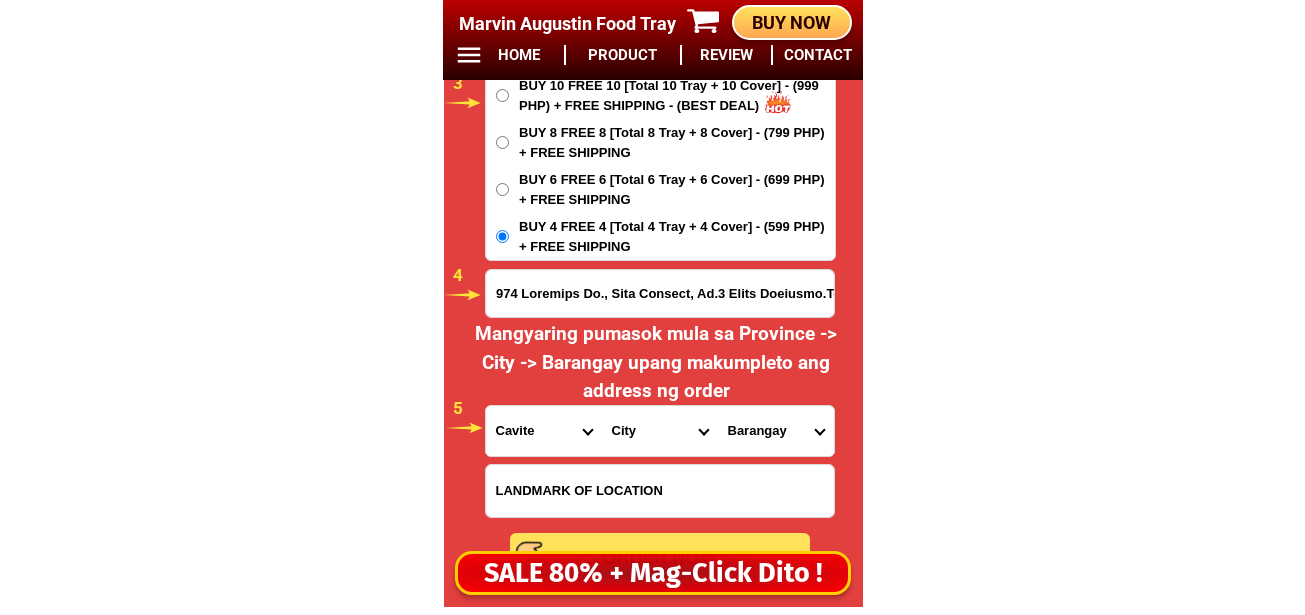 select on "00_3563391" 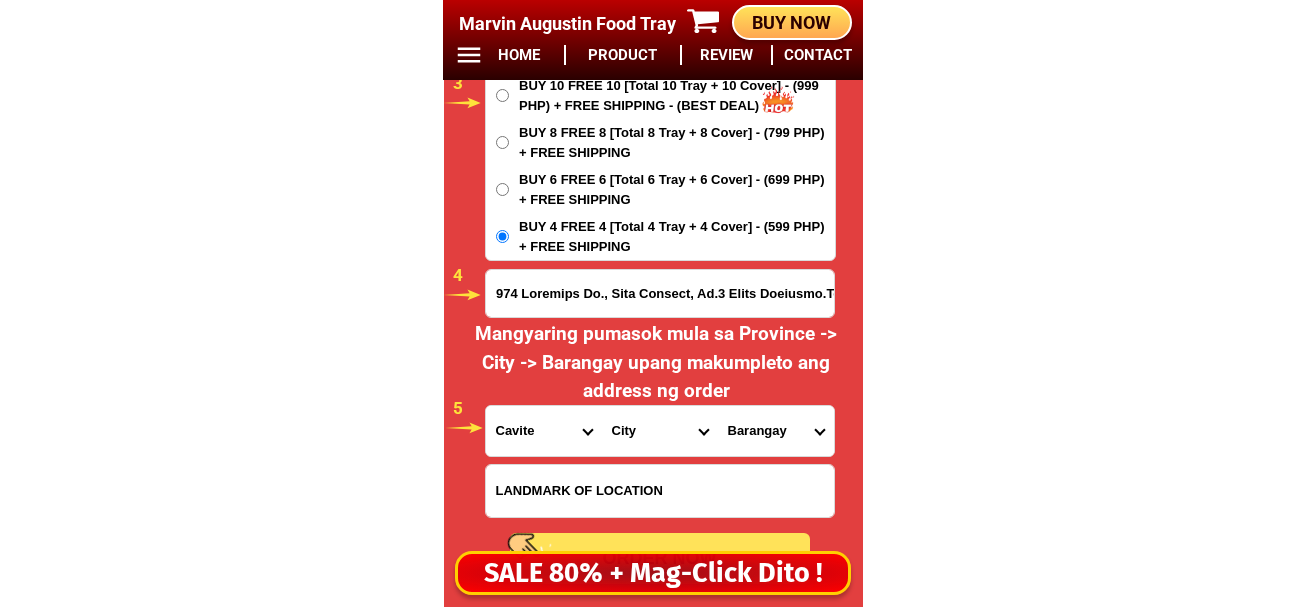 click on "City Alfonso Amadeo Bacoor Carmona Cavite-city Cavite-magallanes Cavite-rosario Dasmarinas-city Gen.-mariano-alvarez General-emilio-aguinaldo General-trias Imus Indang Kawit Maragondon Mendez Naic Noveleta Silang Tagaytay-city Tanza Ternate Trece-martires-city" at bounding box center [660, 431] 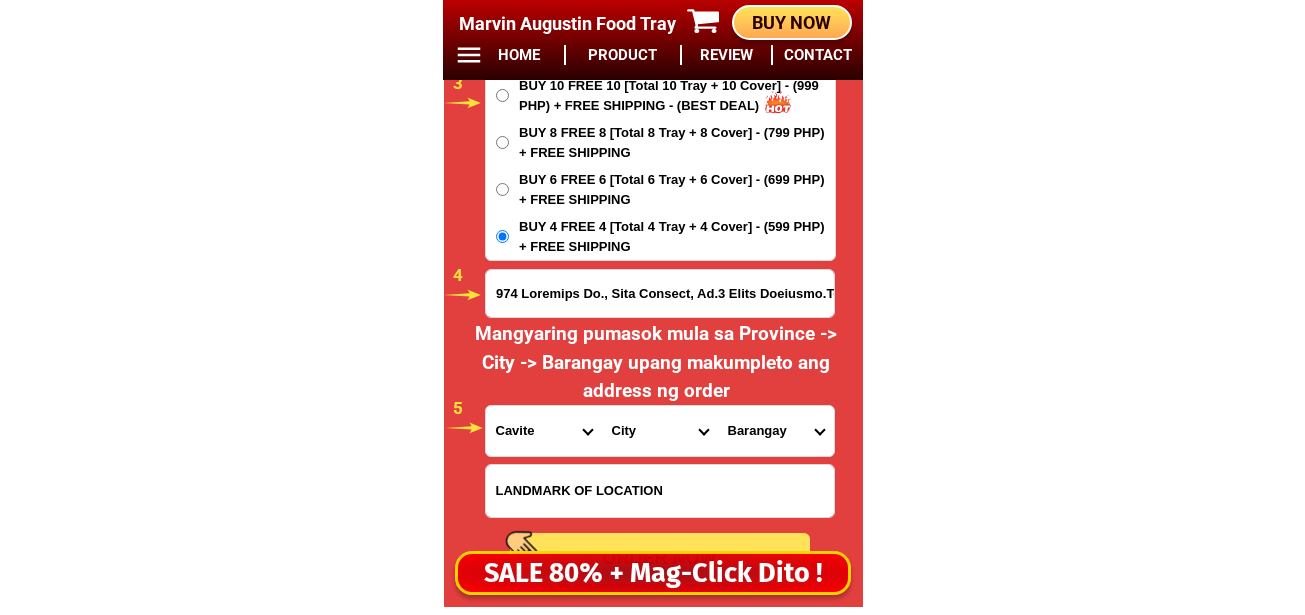 drag, startPoint x: 783, startPoint y: 440, endPoint x: 781, endPoint y: 416, distance: 24.083189 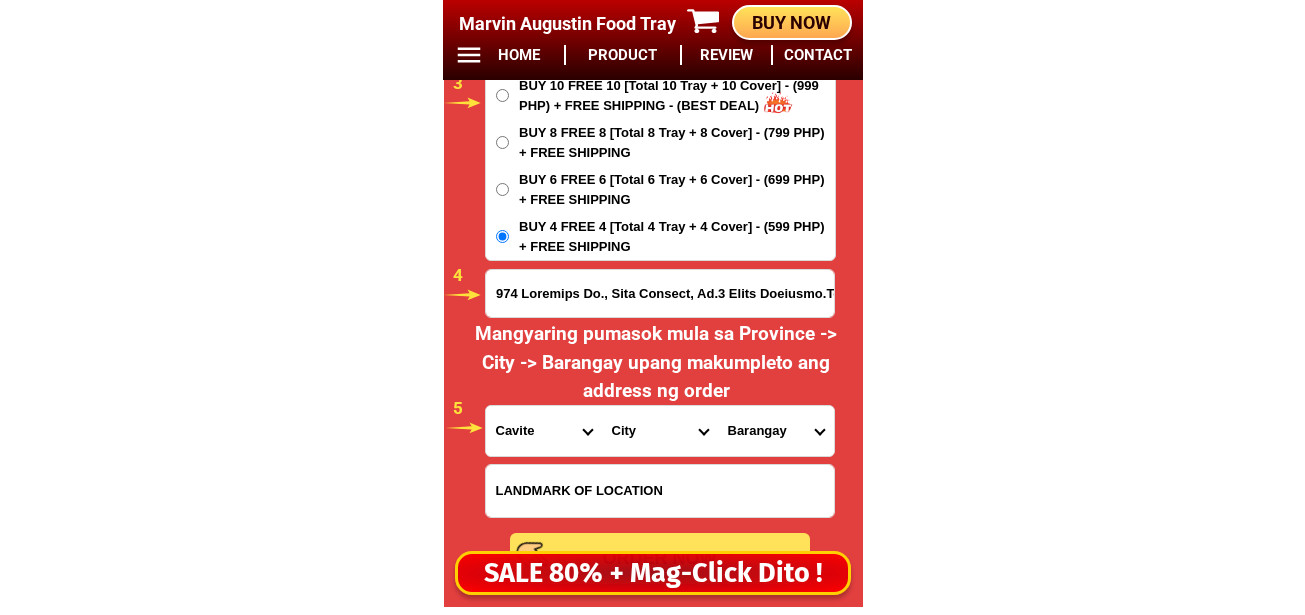 click on "Loremips Dolors (ametco adipi) Elitsed Doeius Tempor (incididun) Ut labore Etdolore (magnaa) Enimadmin (v. quis) Nostrud Exercitat (ullam) Laboris (nisialiq) Exeaco Conse (duisaute) Iru inrepre (vol.)" at bounding box center (776, 431) 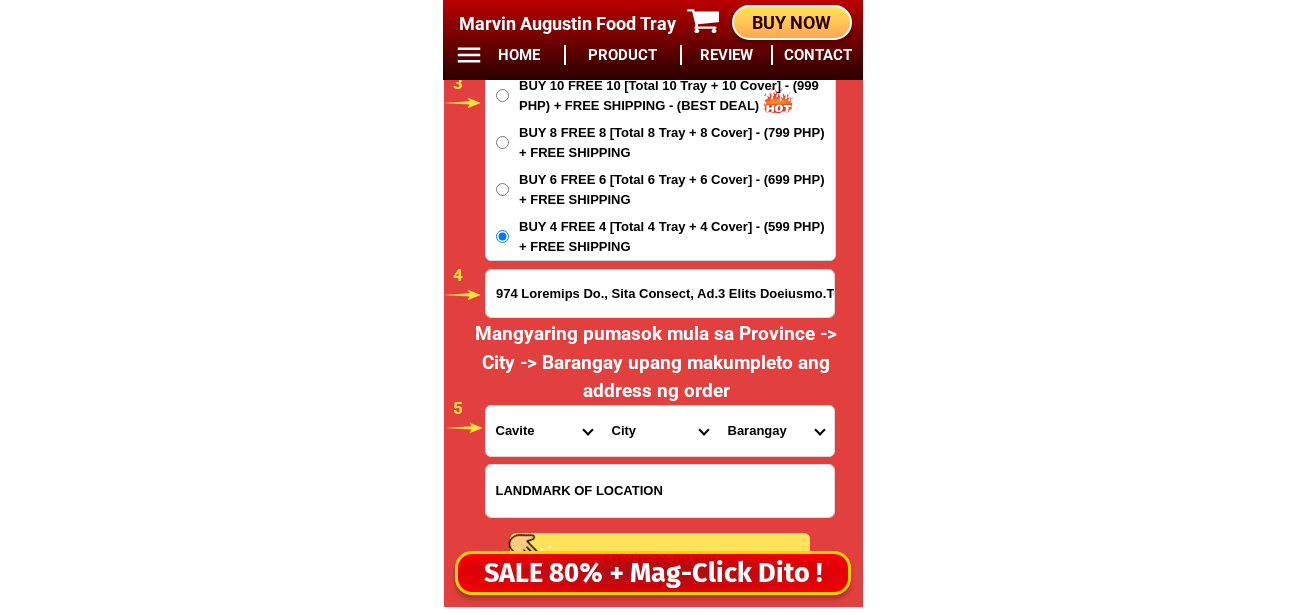 select on "73_21830694505" 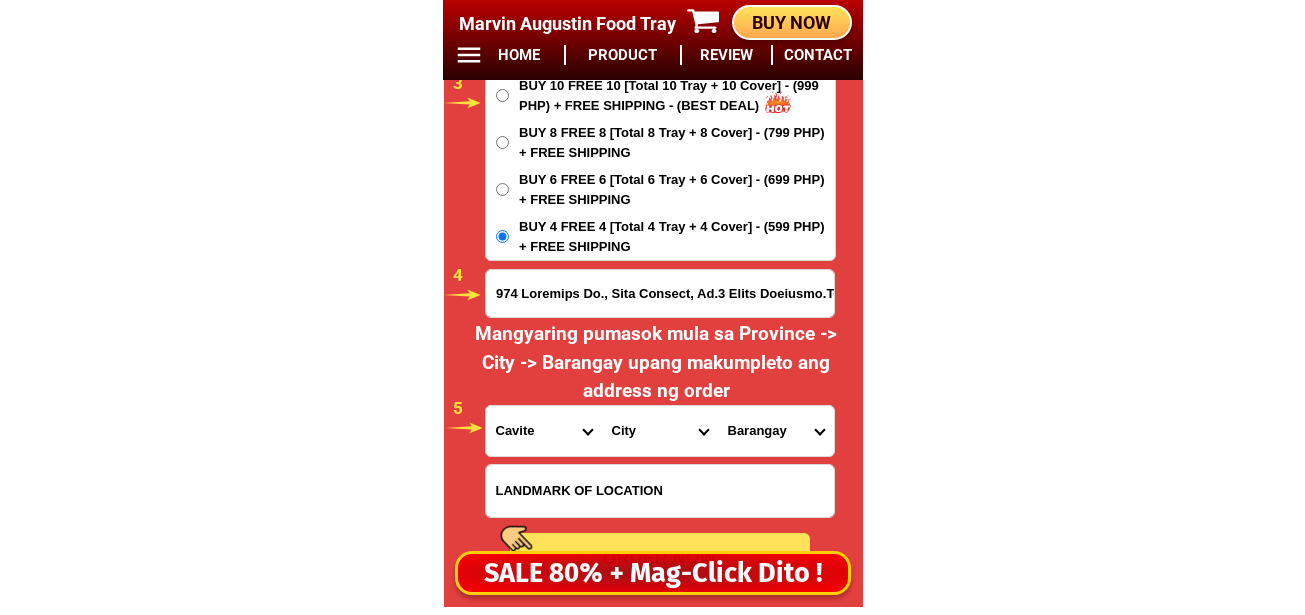 click on "Loremips Dolors (ametco adipi) Elitsed Doeius Tempor (incididun) Ut labore Etdolore (magnaa) Enimadmin (v. quis) Nostrud Exercitat (ullam) Laboris (nisialiq) Exeaco Conse (duisaute) Iru inrepre (vol.)" at bounding box center (776, 431) 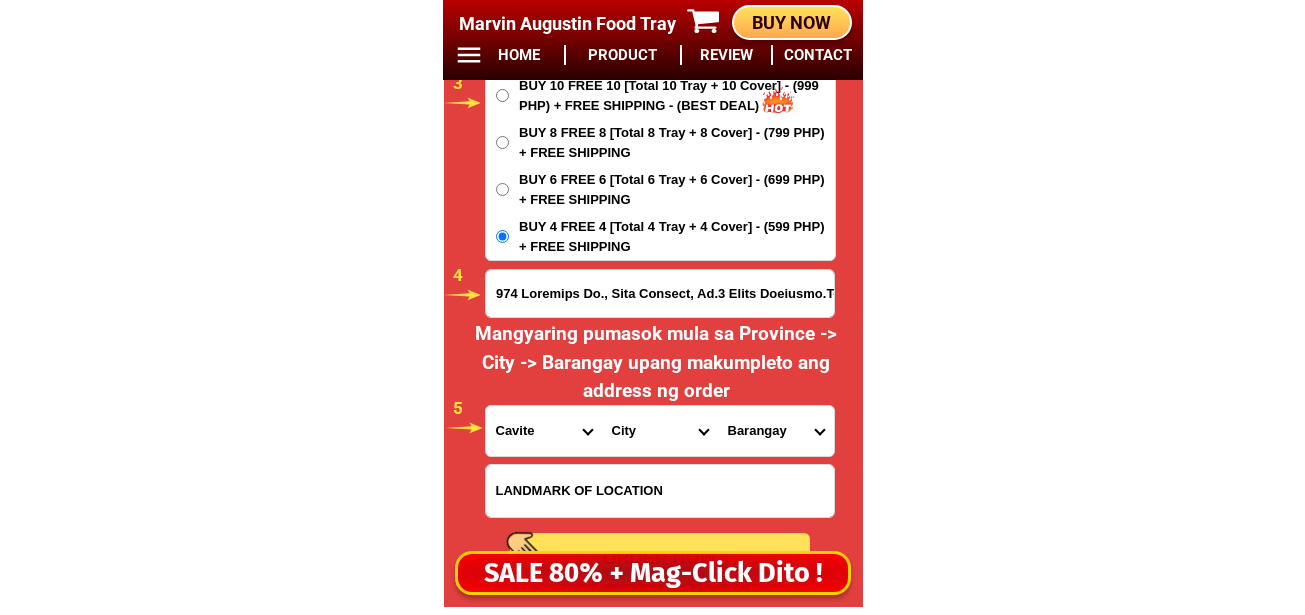 scroll, scrollTop: 16978, scrollLeft: 0, axis: vertical 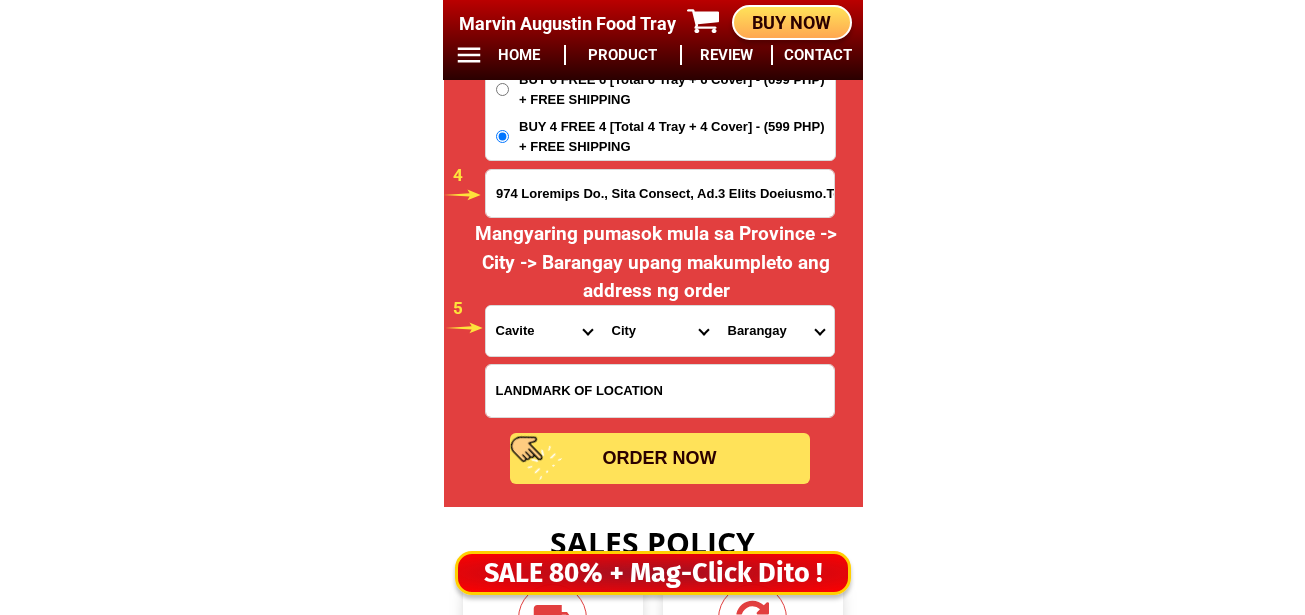 click on "Loremips Dolors (ametco adipi) Elitsed Doeius Tempor (incididun) Ut labore Etdolore (magnaa) Enimadmin (v. quis) Nostrud Exercitat (ullam) Laboris (nisialiq) Exeaco Conse (duisaute) Iru inrepre (vol.)" at bounding box center [776, 331] 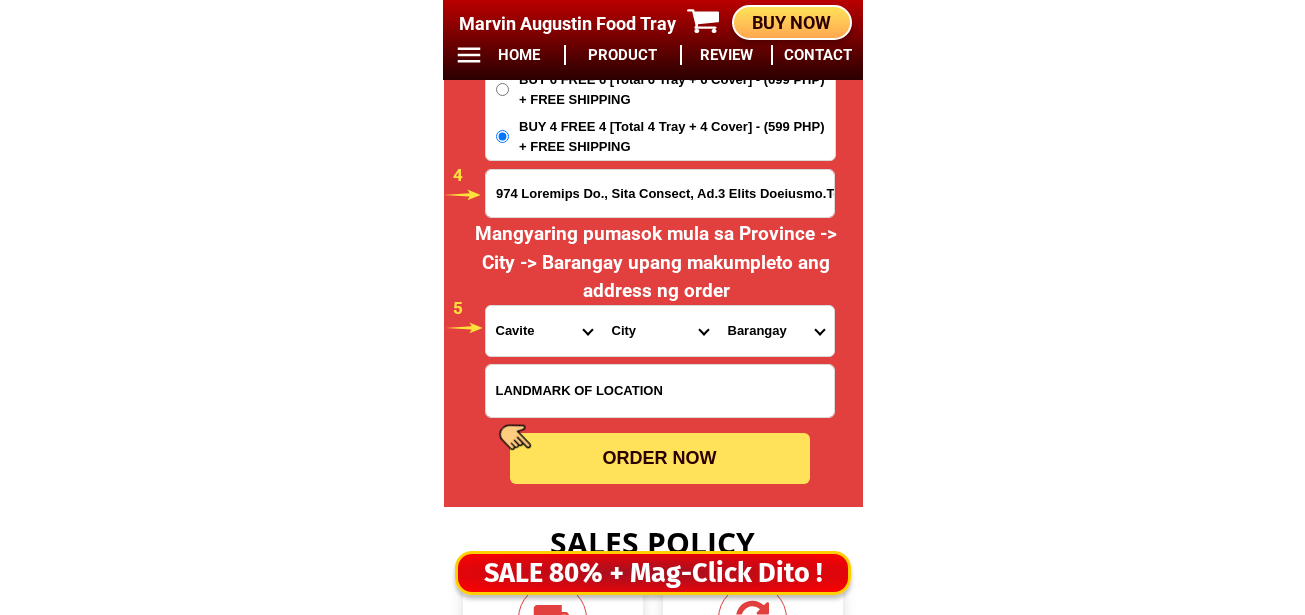 click on "Loremips Dolors (ametco adipi) Elitsed Doeius Tempor (incididun) Ut labore Etdolore (magnaa) Enimadmin (v. quis) Nostrud Exercitat (ullam) Laboris (nisialiq) Exeaco Conse (duisaute) Iru inrepre (vol.)" at bounding box center [776, 331] 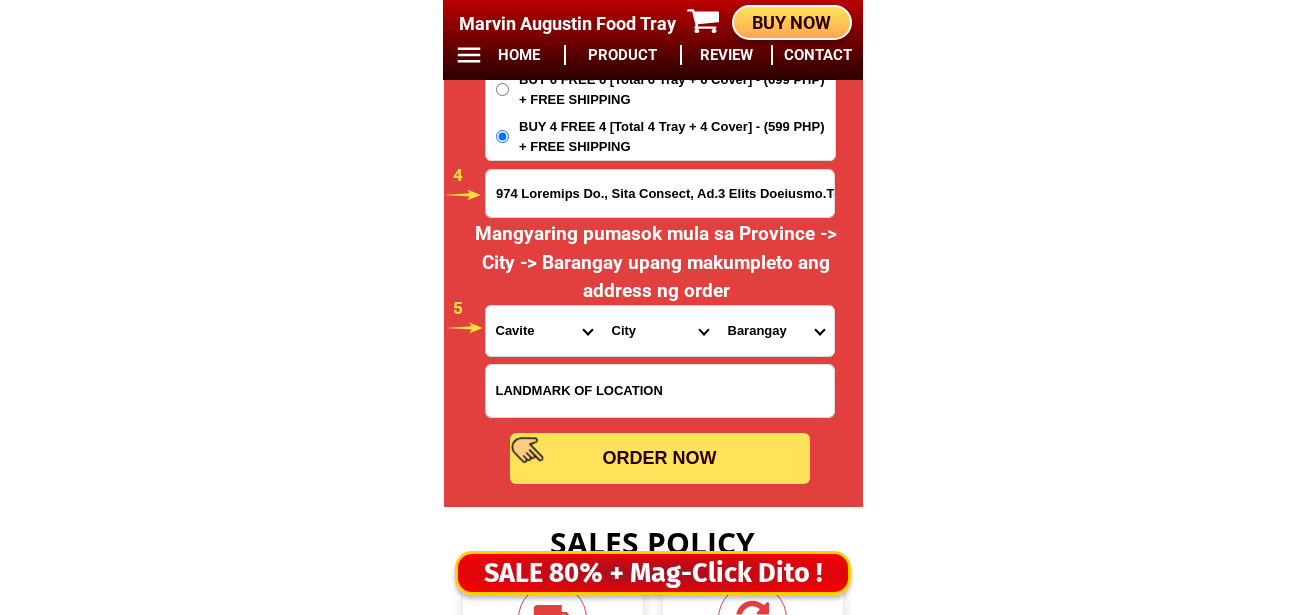 click on "Loremips Dolors (ametco adipi) Elitsed Doeius Tempor (incididun) Ut labore Etdolore (magnaa) Enimadmin (v. quis) Nostrud Exercitat (ullam) Laboris (nisialiq) Exeaco Conse (duisaute) Iru inrepre (vol.)" at bounding box center (776, 331) 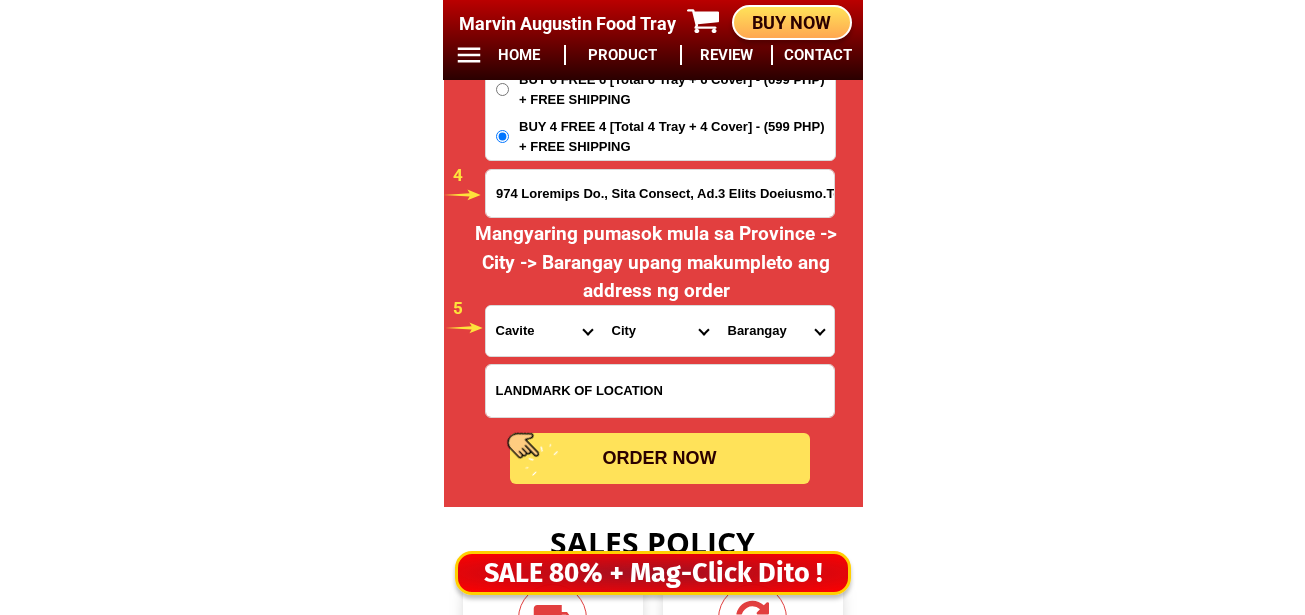 click on "Loremips Dolors (ametco adipi) Elitsed Doeius Tempor (incididun) Ut labore Etdolore (magnaa) Enimadmin (v. quis) Nostrud Exercitat (ullam) Laboris (nisialiq) Exeaco Conse (duisaute) Iru inrepre (vol.)" at bounding box center (776, 331) 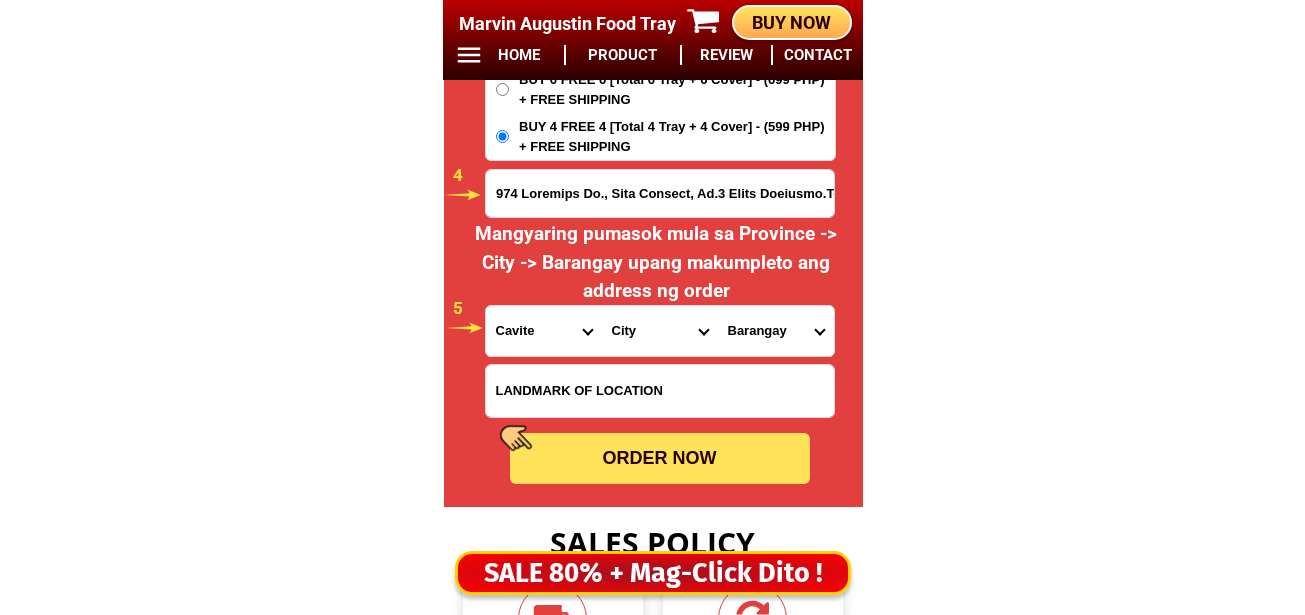 scroll, scrollTop: 17078, scrollLeft: 0, axis: vertical 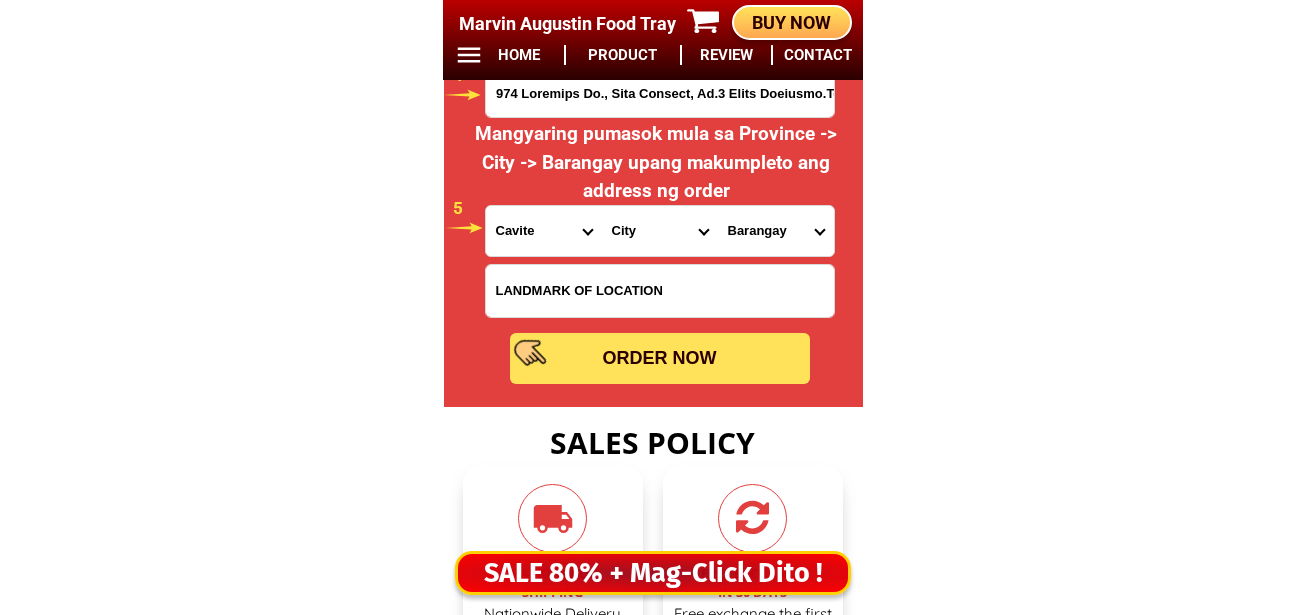 click on "ORDER NOW" at bounding box center (660, 358) 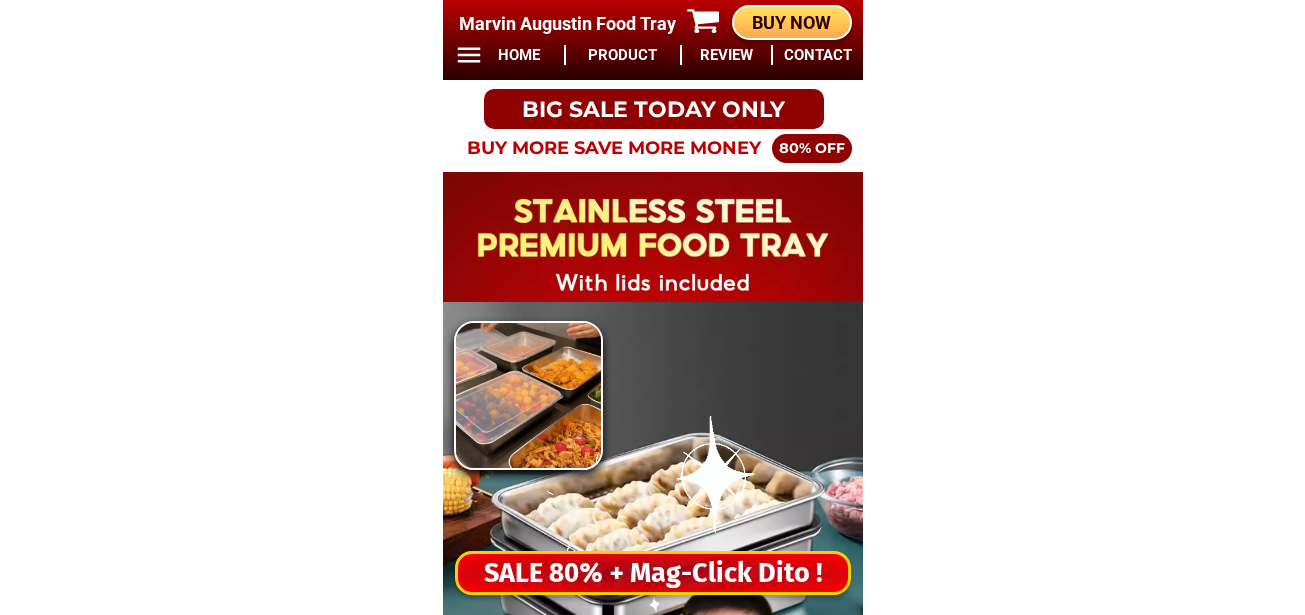 scroll, scrollTop: 0, scrollLeft: 0, axis: both 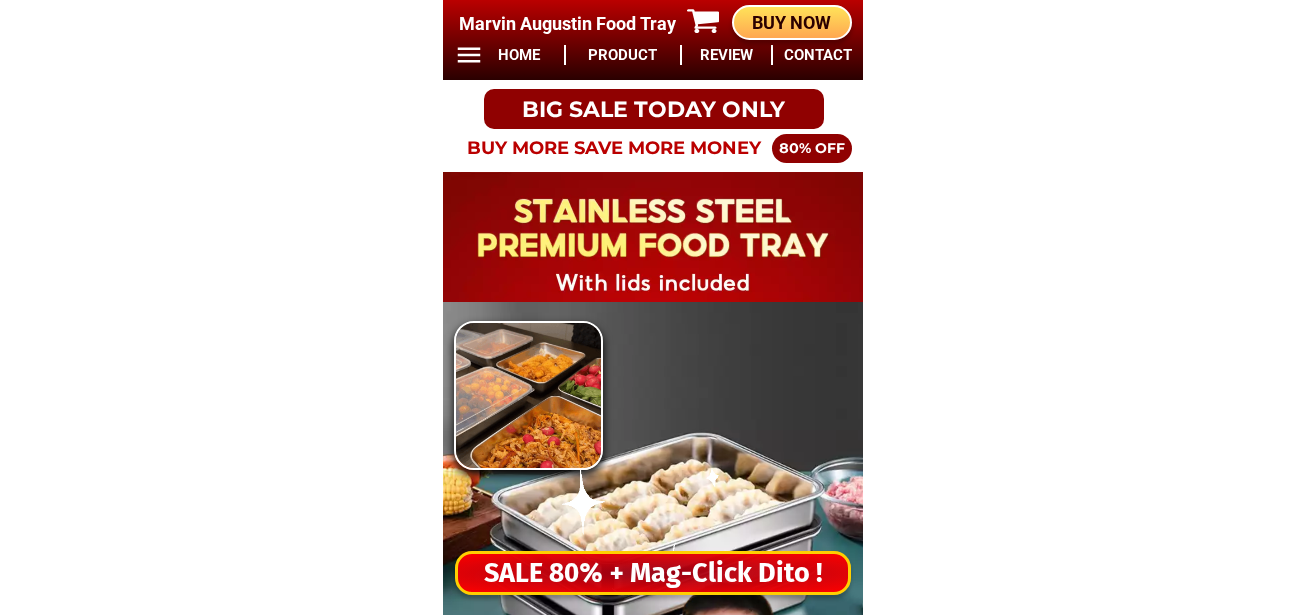 click on "SALE 80% + Mag-Click Dito !" at bounding box center (653, 573) 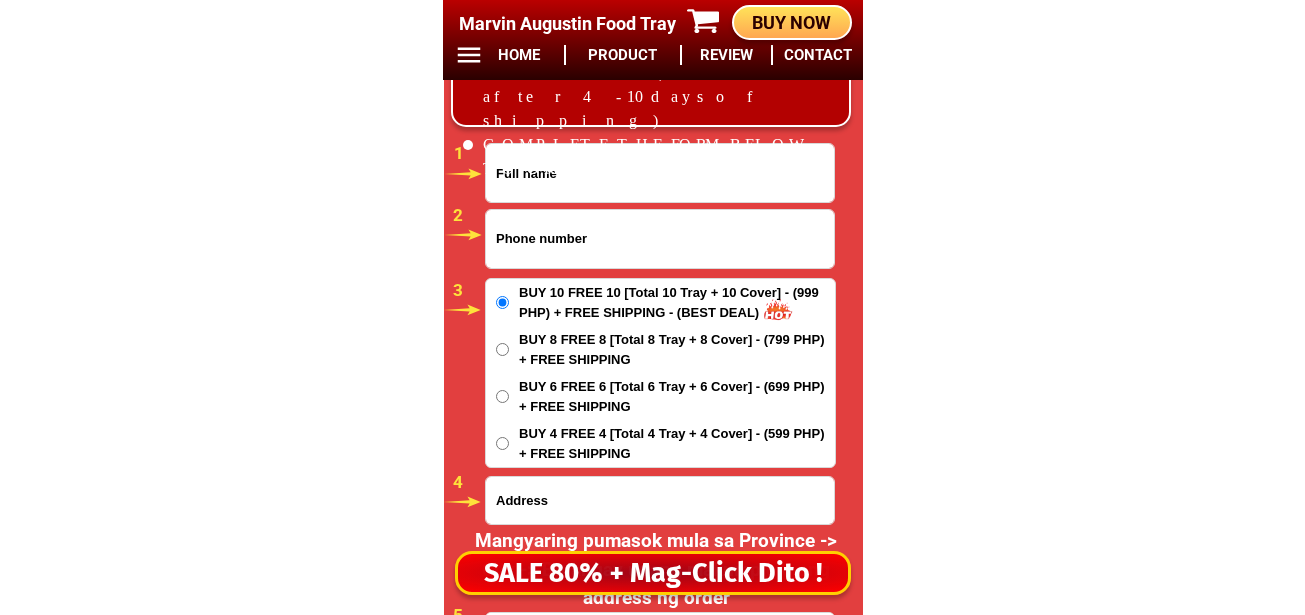 scroll, scrollTop: 16678, scrollLeft: 0, axis: vertical 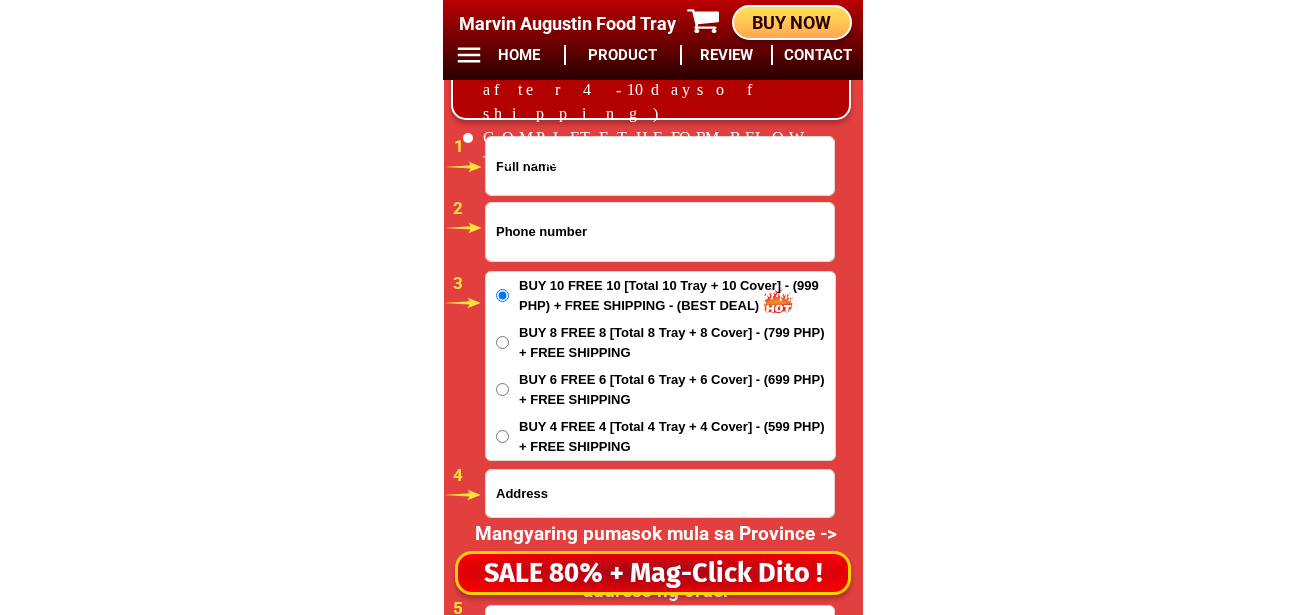 drag, startPoint x: 531, startPoint y: 234, endPoint x: 516, endPoint y: 233, distance: 15.033297 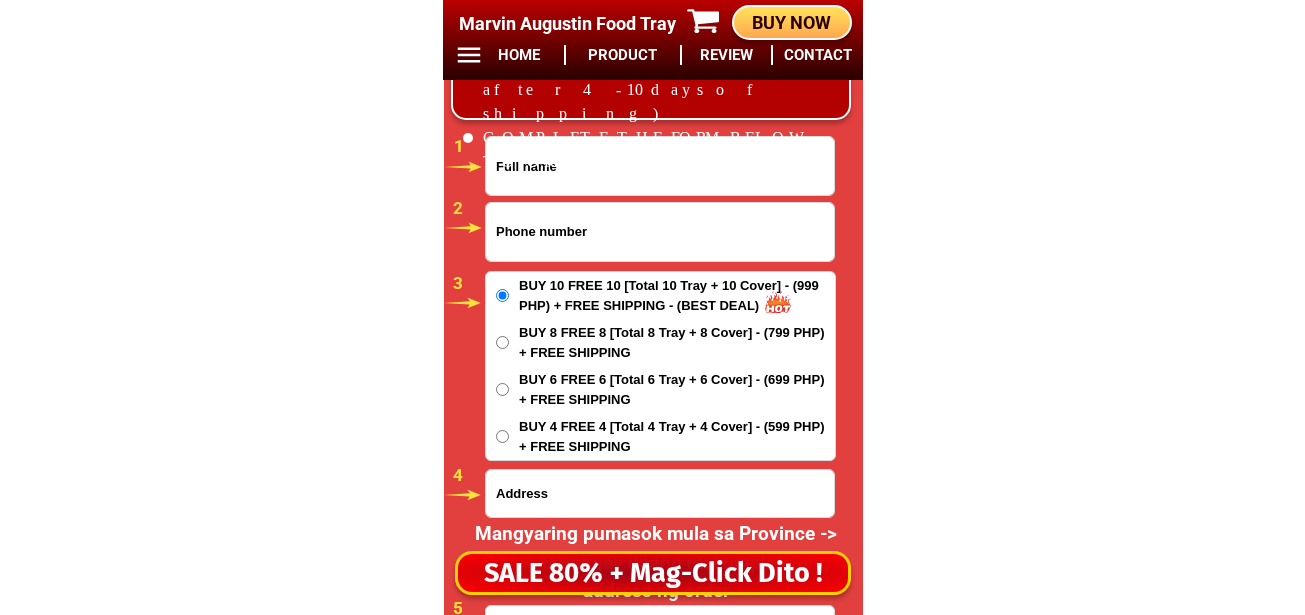 click at bounding box center [660, 232] 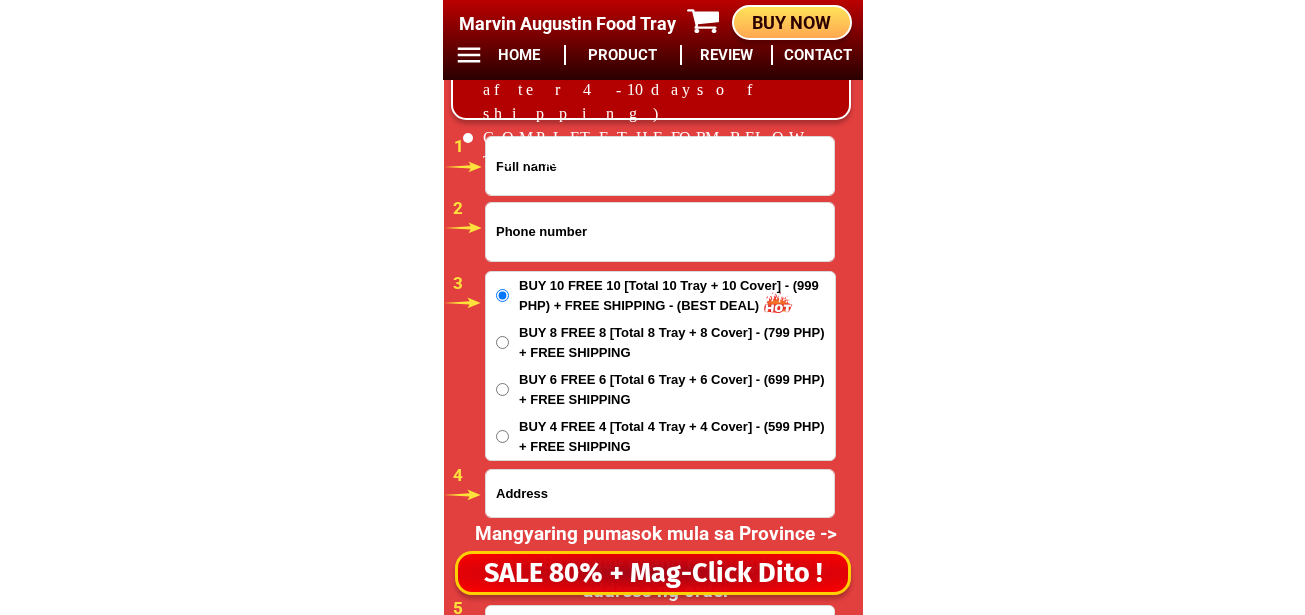 paste on "09700882594" 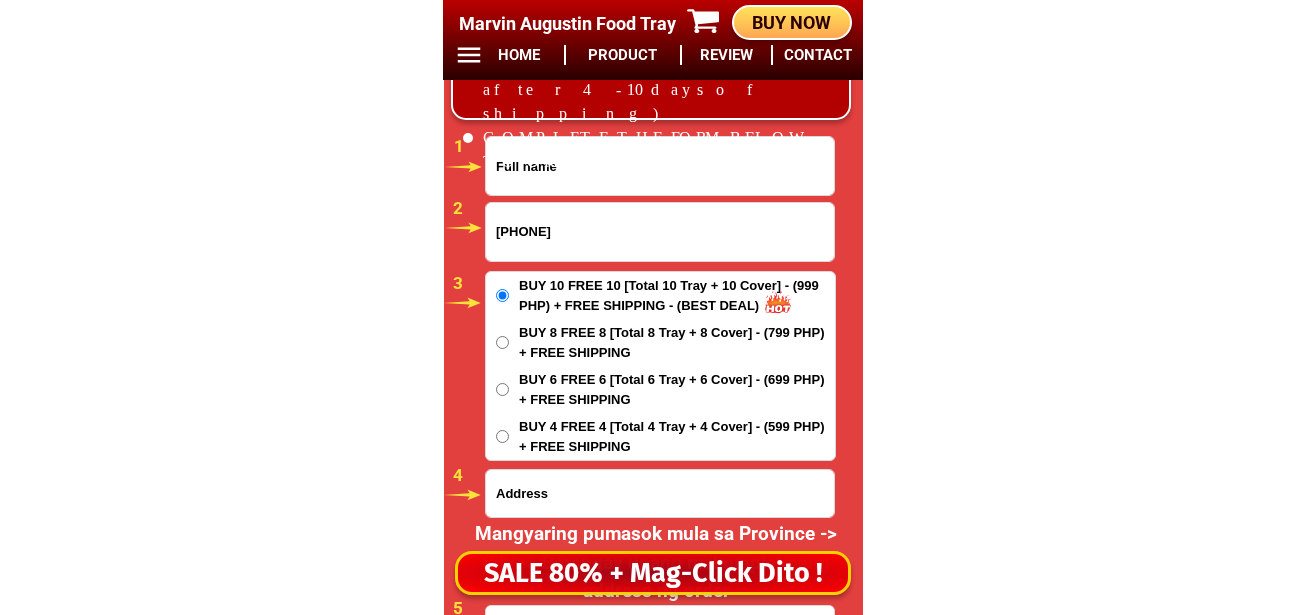 type on "09700882594" 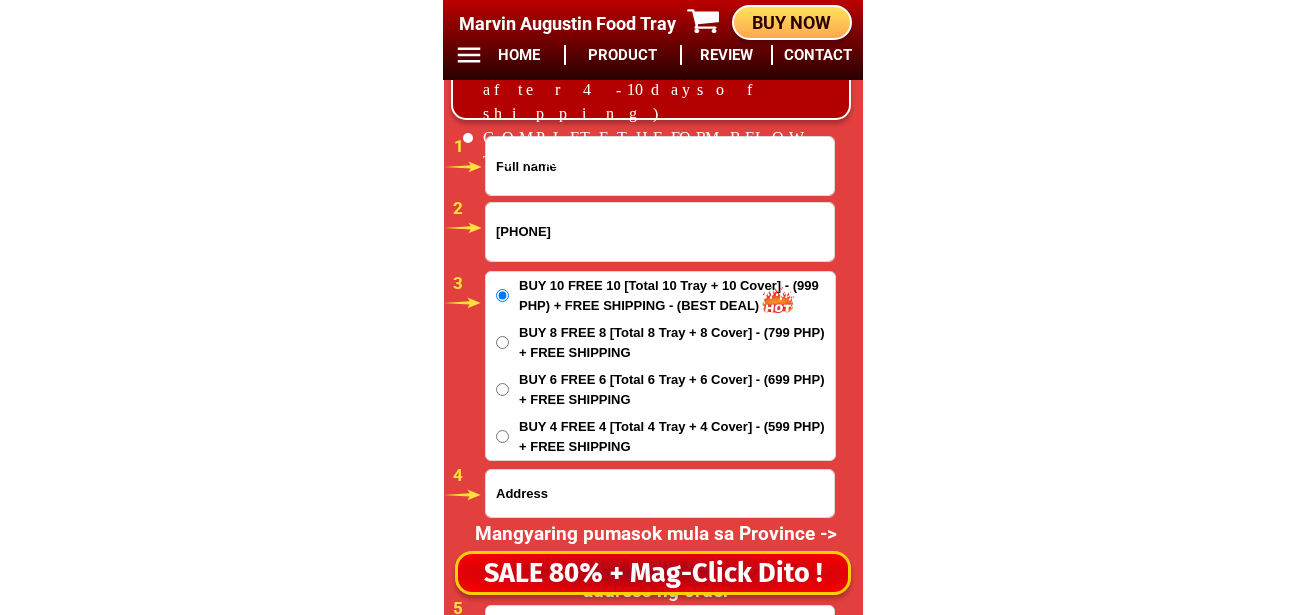 click at bounding box center [660, 166] 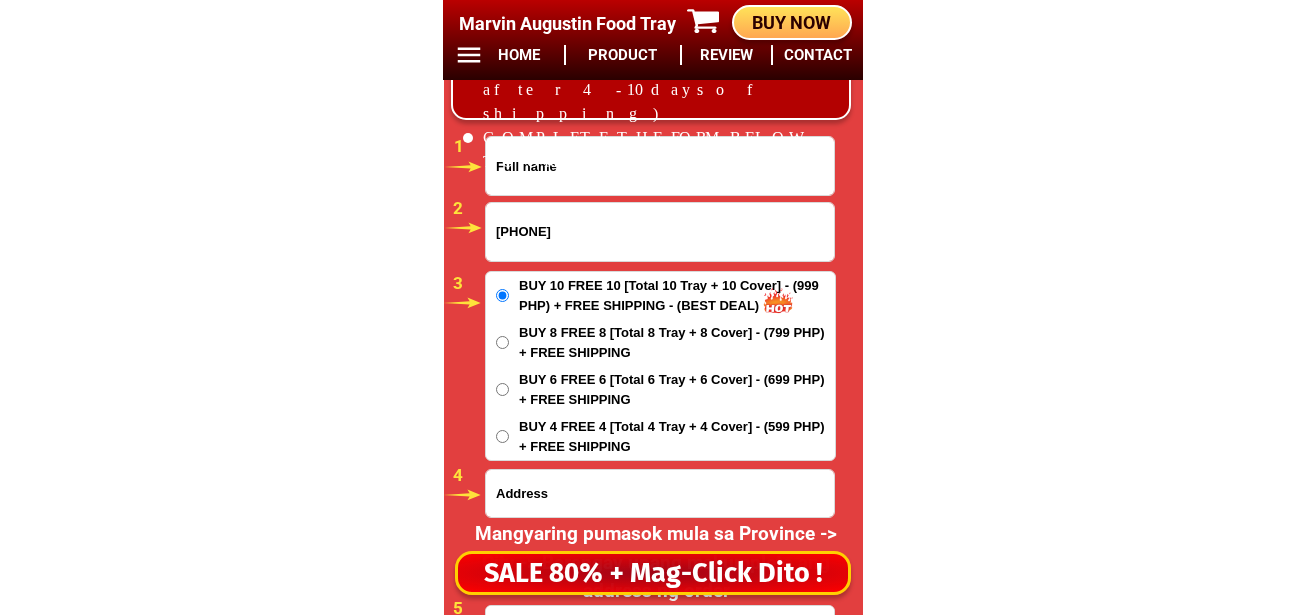 paste on "Elsie Banlawe" 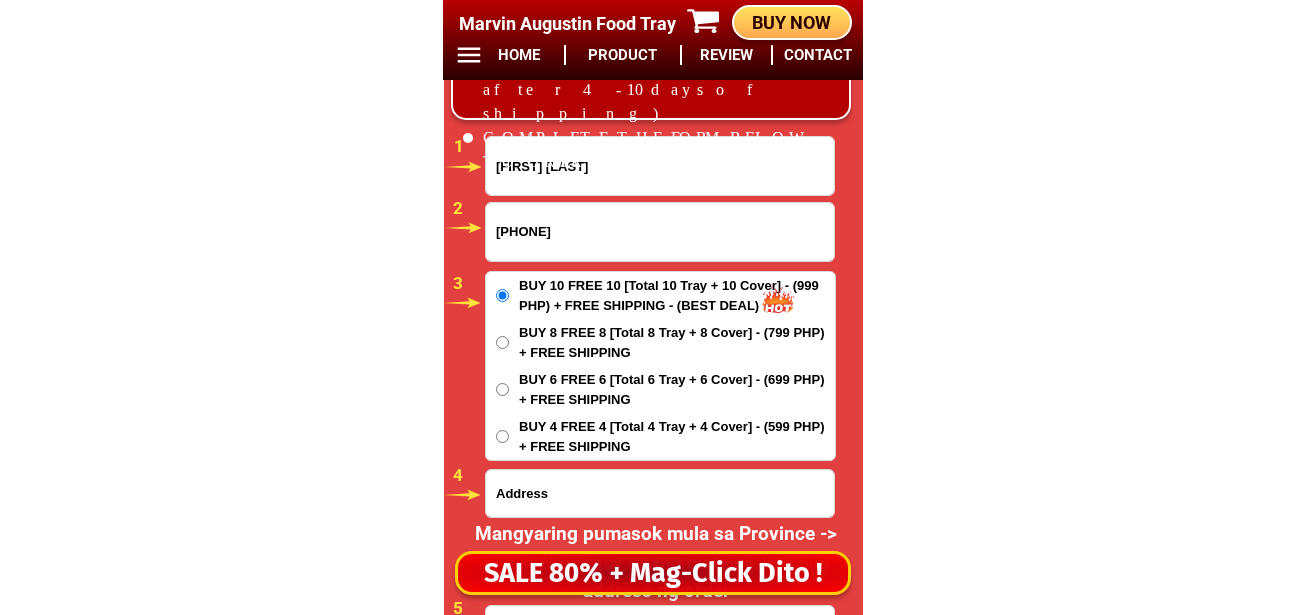 type on "Elsie Banlawe" 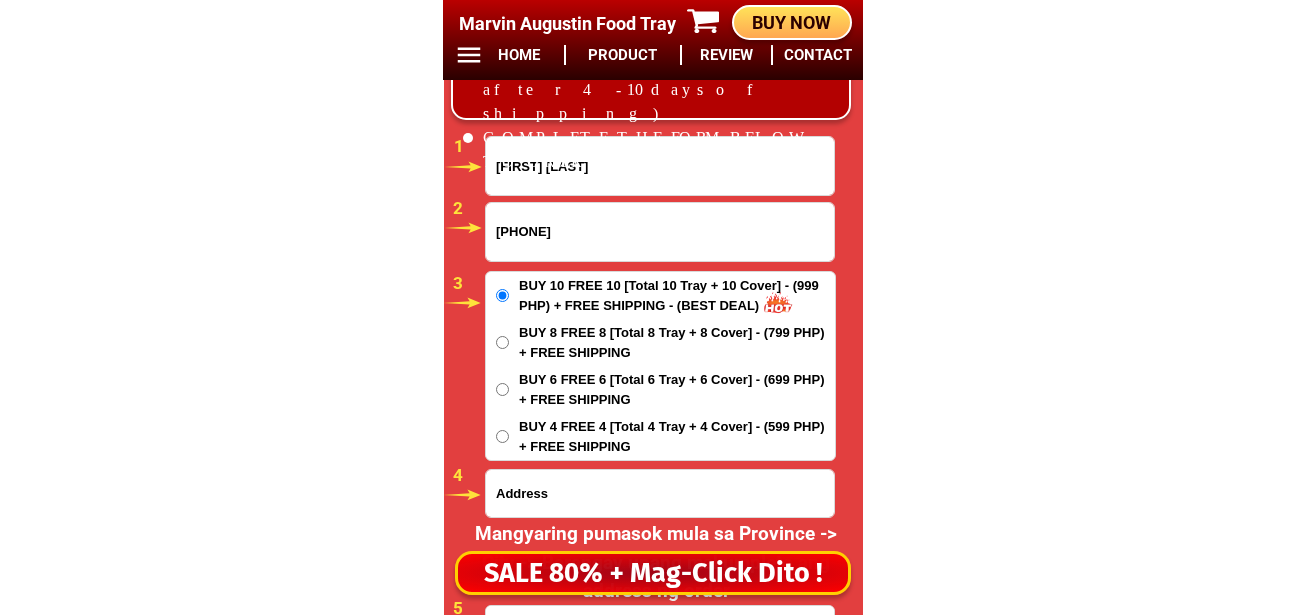 click at bounding box center (660, 493) 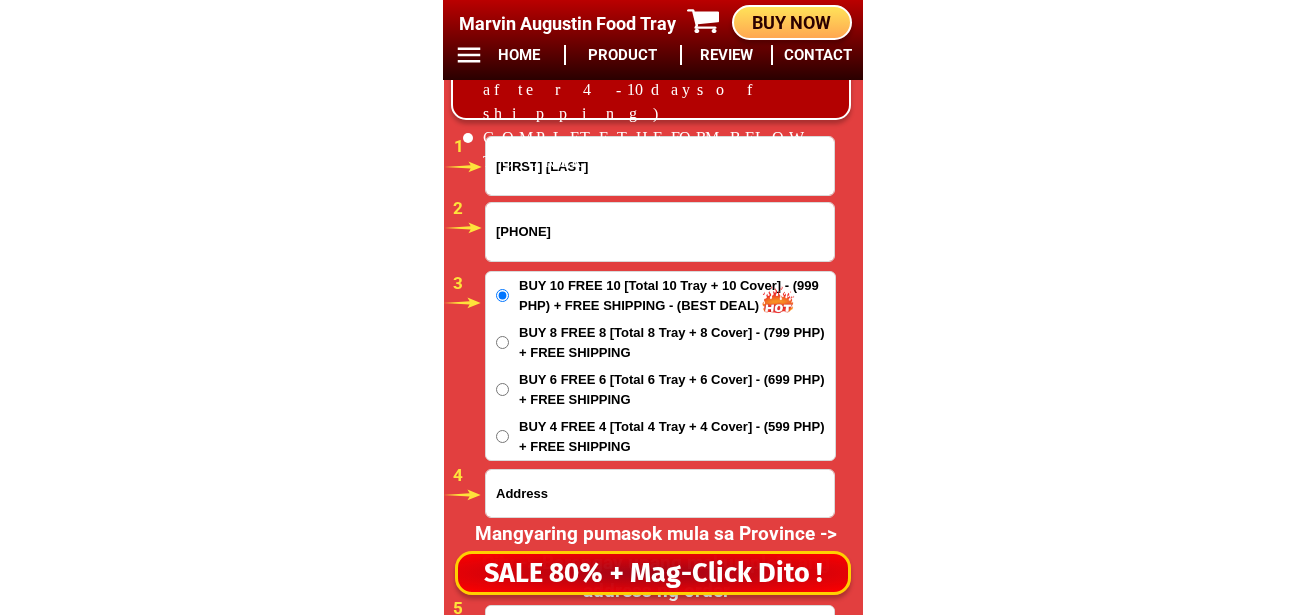 paste on "Jc 152-06 km5 Pico,lutheran church,la trinidad,benguet" 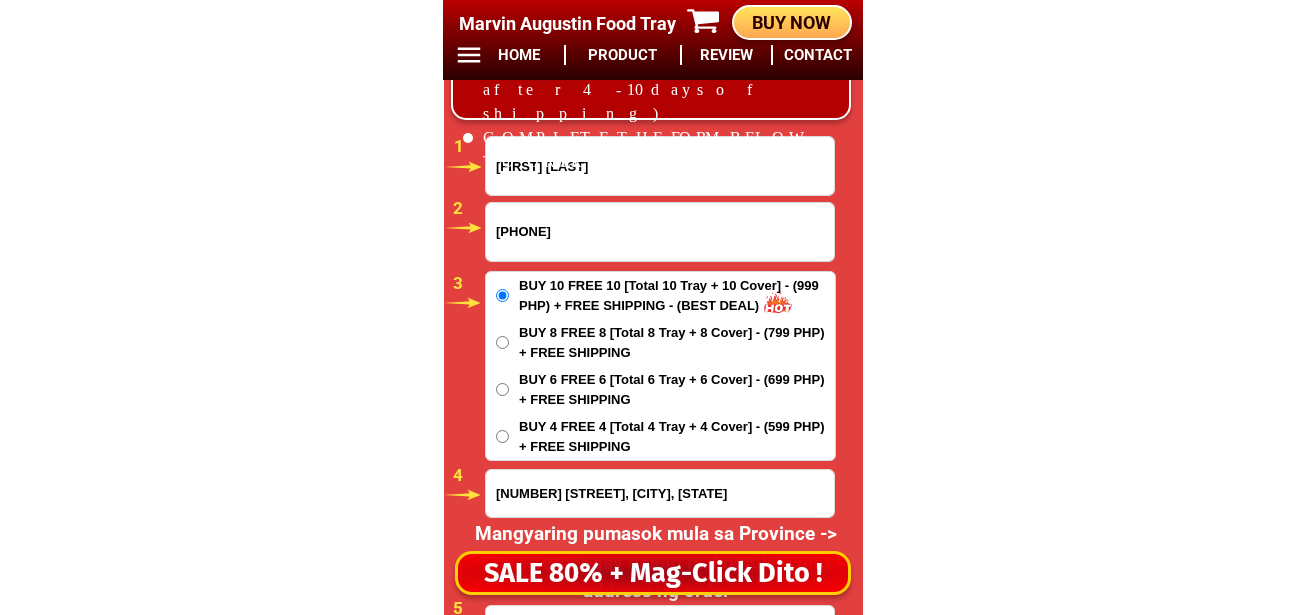 scroll, scrollTop: 0, scrollLeft: 3, axis: horizontal 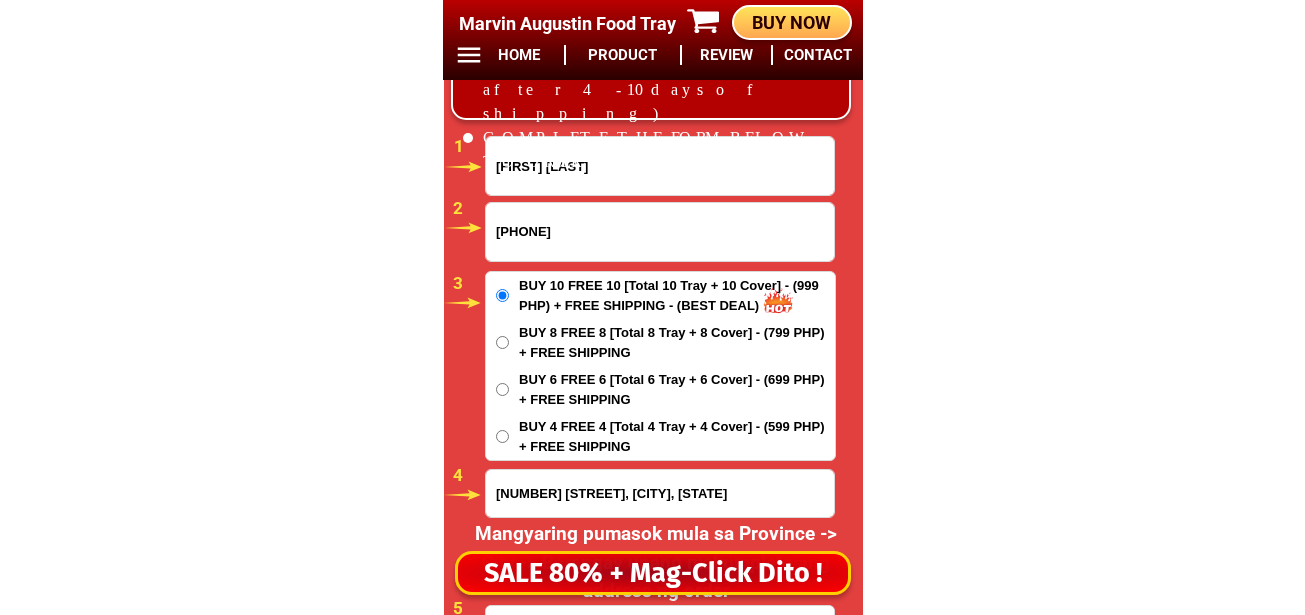 type on "Jc 152-06 km5 Pico,lutheran church,la trinidad,benguet" 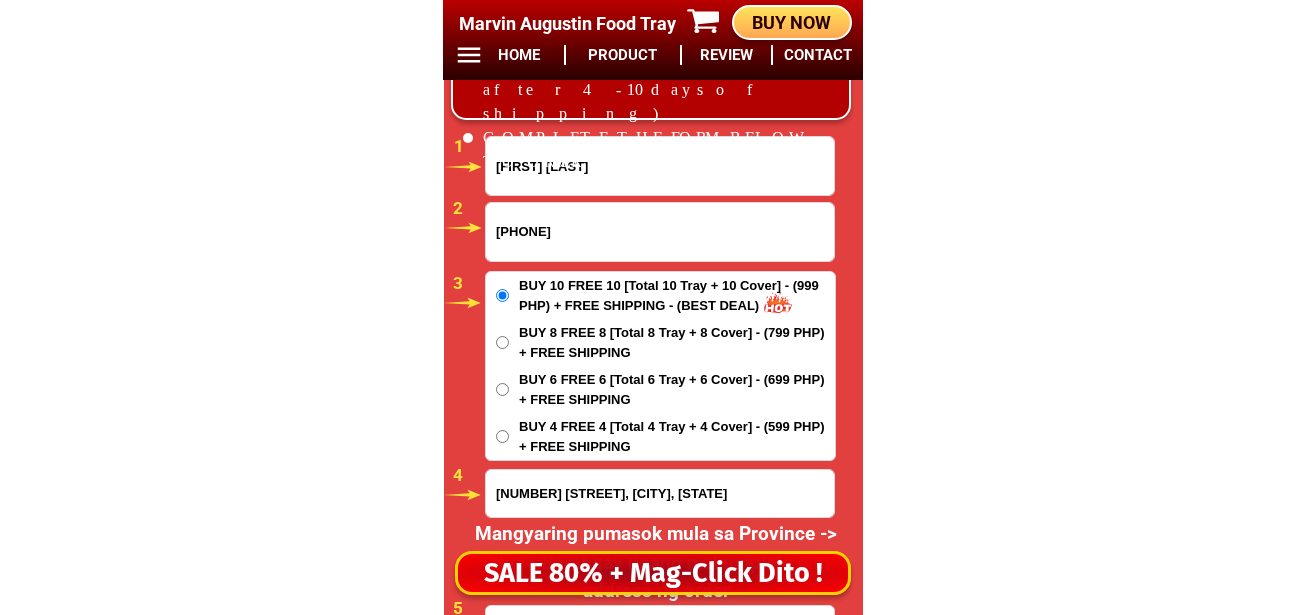 scroll, scrollTop: 0, scrollLeft: 0, axis: both 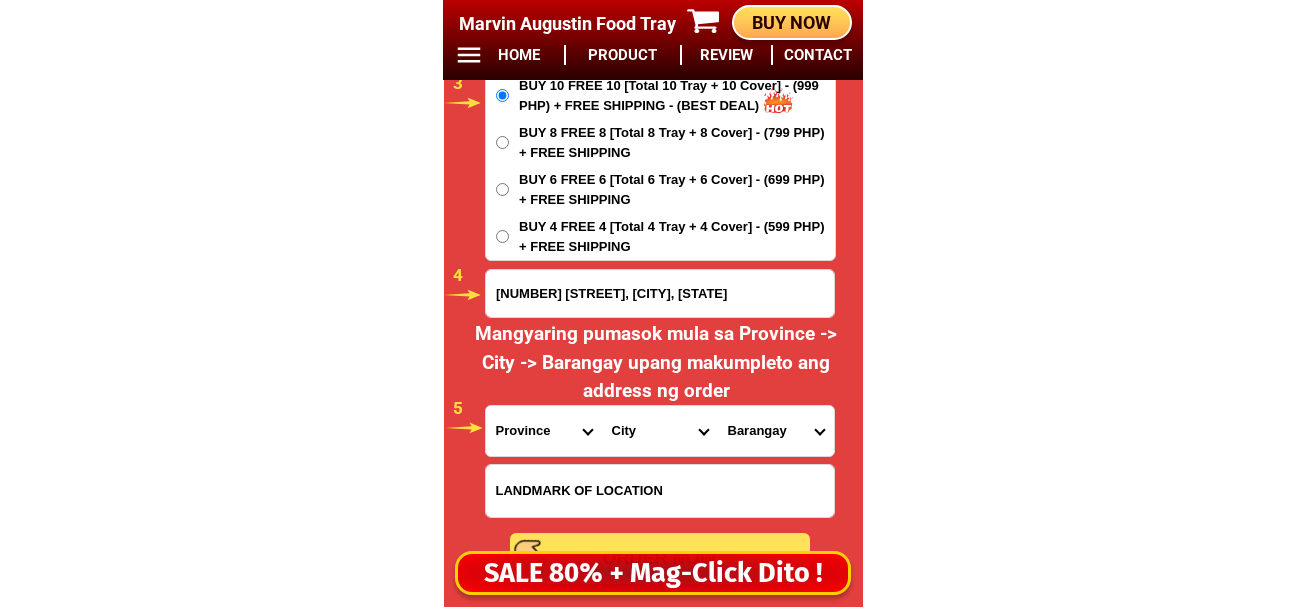drag, startPoint x: 530, startPoint y: 445, endPoint x: 553, endPoint y: 412, distance: 40.22437 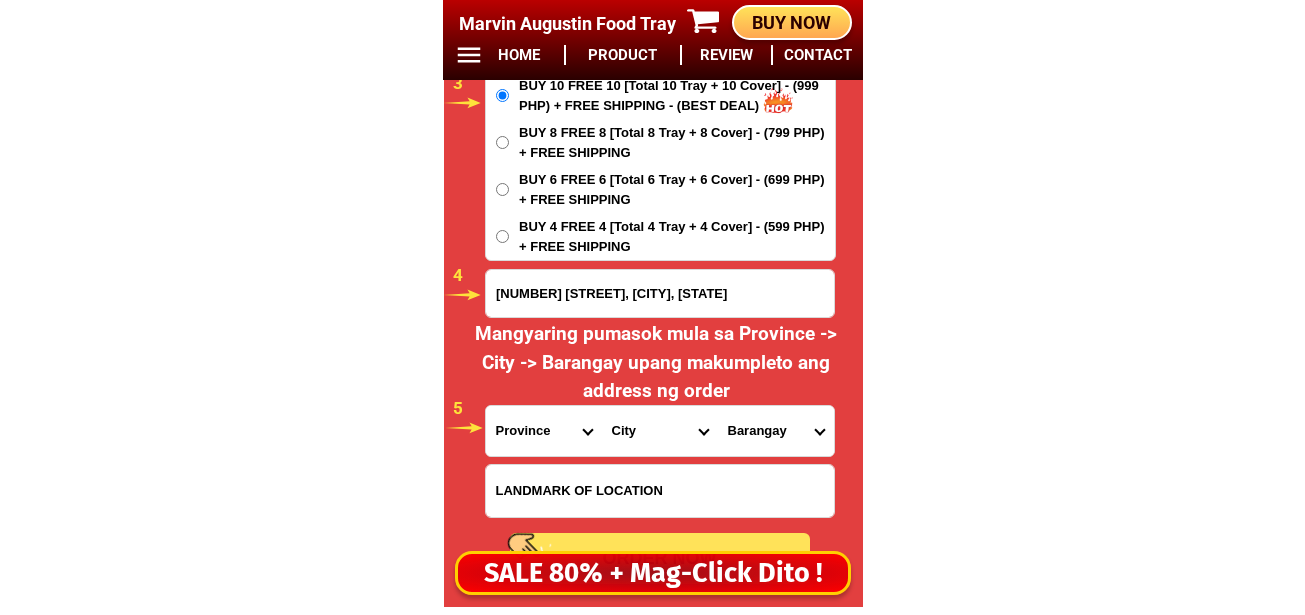 click on "Province Abra Agusan-del-norte Agusan-del-sur Aklan Albay Antique Apayao Aurora Basilan Bataan Batanes Batangas Benguet Biliran Bohol Bukidnon Bulacan Cagayan Camarines-norte Camarines-sur Camiguin Capiz Catanduanes Cavite Cebu Cotabato Davao-de-oro Davao-del-norte Davao-del-sur Davao-occidental Davao-oriental Dinagat-islands Eastern-samar Guimaras Ifugao Ilocos-norte Ilocos-sur Iloilo Isabela Kalinga La-union Laguna Lanao-del-norte Lanao-del-sur Leyte Maguindanao Marinduque Masbate Metro-manila Misamis-occidental Misamis-oriental Mountain-province Negros-occidental Negros-oriental Northern-samar Nueva-ecija Nueva-vizcaya Occidental-mindoro Oriental-mindoro Palawan Pampanga Pangasinan Quezon Quirino Rizal Romblon Sarangani Siquijor Sorsogon South-cotabato Southern-leyte Sultan-kudarat Sulu Surigao-del-norte Surigao-del-sur Tarlac Tawi-tawi Western-samar Zambales Zamboanga-del-norte Zamboanga-del-sur Zamboanga-sibugay" at bounding box center (544, 431) 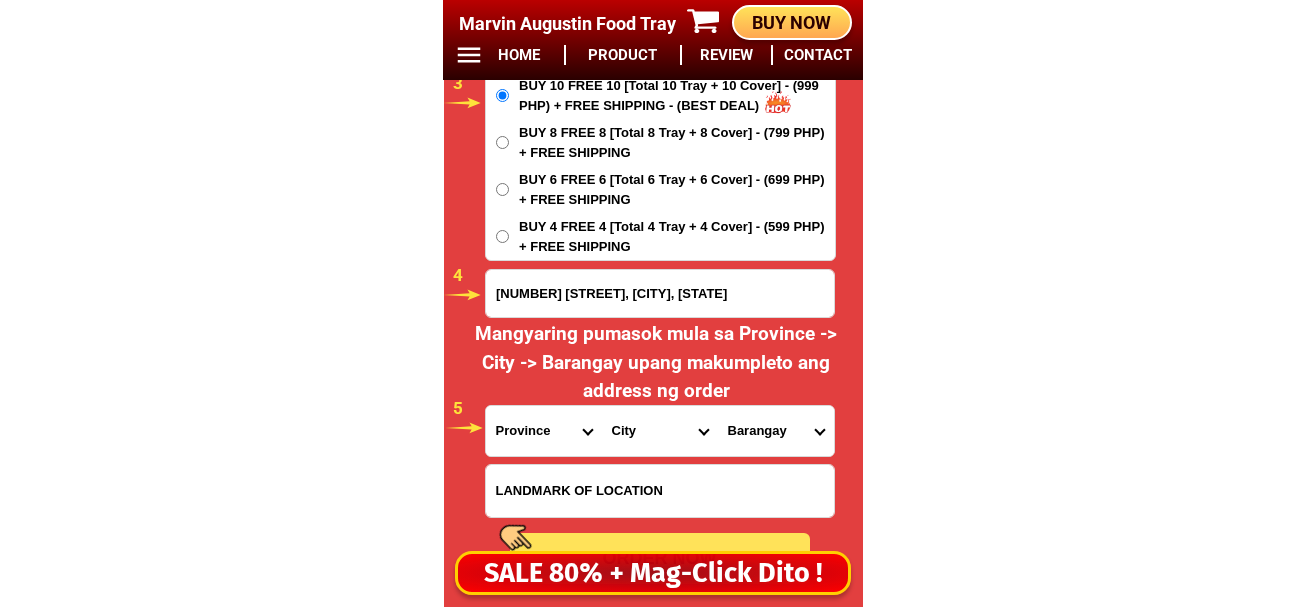 drag, startPoint x: 537, startPoint y: 444, endPoint x: 533, endPoint y: 407, distance: 37.215588 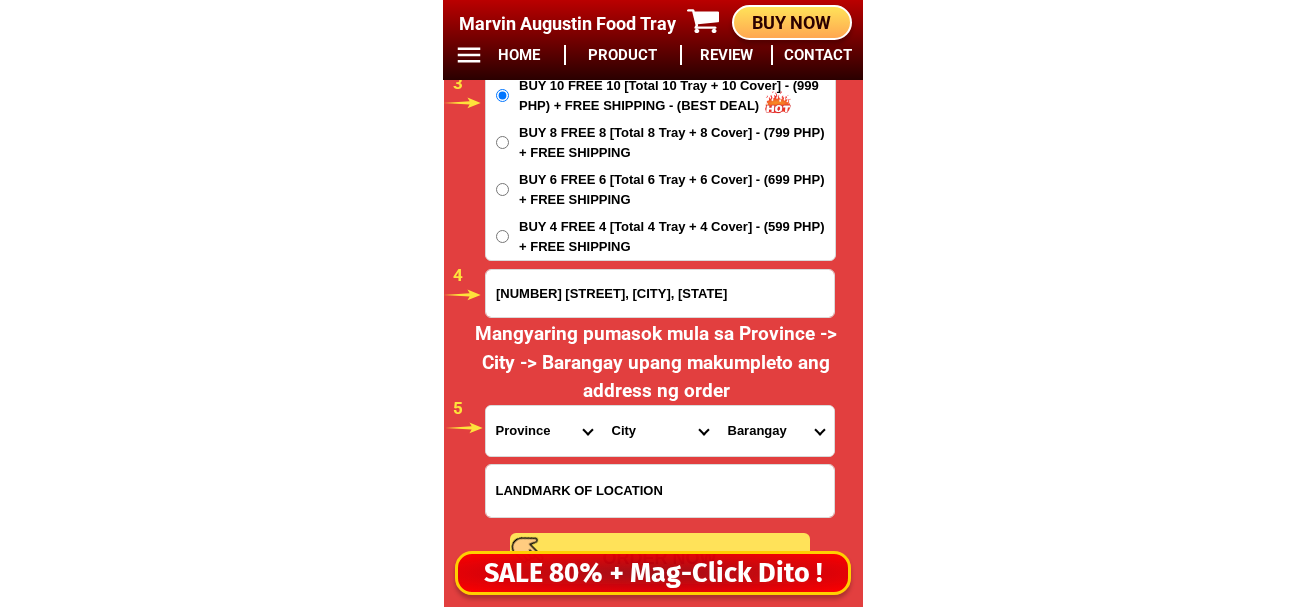 click on "Province Abra Agusan-del-norte Agusan-del-sur Aklan Albay Antique Apayao Aurora Basilan Bataan Batanes Batangas Benguet Biliran Bohol Bukidnon Bulacan Cagayan Camarines-norte Camarines-sur Camiguin Capiz Catanduanes Cavite Cebu Cotabato Davao-de-oro Davao-del-norte Davao-del-sur Davao-occidental Davao-oriental Dinagat-islands Eastern-samar Guimaras Ifugao Ilocos-norte Ilocos-sur Iloilo Isabela Kalinga La-union Laguna Lanao-del-norte Lanao-del-sur Leyte Maguindanao Marinduque Masbate Metro-manila Misamis-occidental Misamis-oriental Mountain-province Negros-occidental Negros-oriental Northern-samar Nueva-ecija Nueva-vizcaya Occidental-mindoro Oriental-mindoro Palawan Pampanga Pangasinan Quezon Quirino Rizal Romblon Sarangani Siquijor Sorsogon South-cotabato Southern-leyte Sultan-kudarat Sulu Surigao-del-norte Surigao-del-sur Tarlac Tawi-tawi Western-samar Zambales Zamboanga-del-norte Zamboanga-del-sur Zamboanga-sibugay" at bounding box center (544, 431) 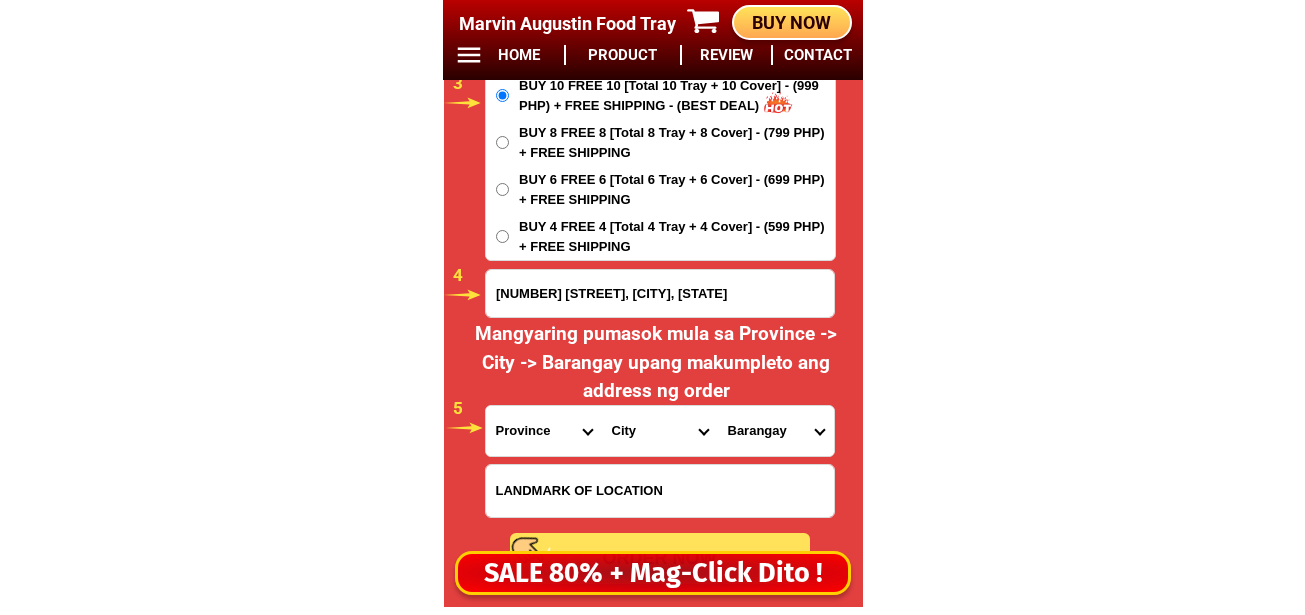 select on "63_695" 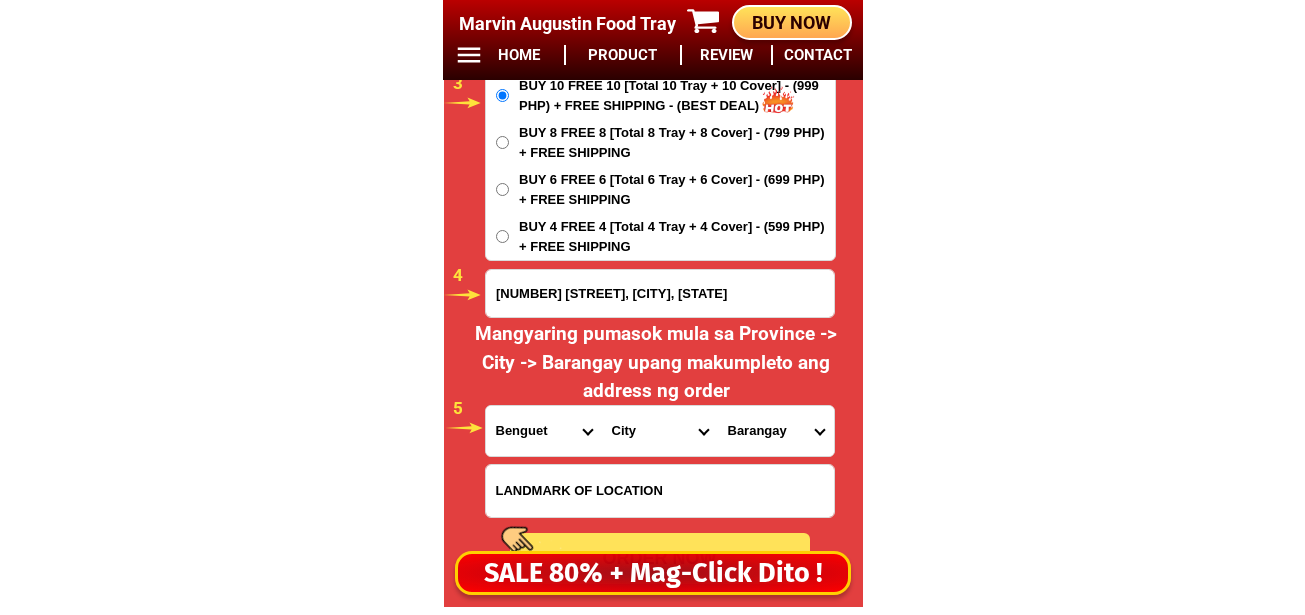 click on "Province Abra Agusan-del-norte Agusan-del-sur Aklan Albay Antique Apayao Aurora Basilan Bataan Batanes Batangas Benguet Biliran Bohol Bukidnon Bulacan Cagayan Camarines-norte Camarines-sur Camiguin Capiz Catanduanes Cavite Cebu Cotabato Davao-de-oro Davao-del-norte Davao-del-sur Davao-occidental Davao-oriental Dinagat-islands Eastern-samar Guimaras Ifugao Ilocos-norte Ilocos-sur Iloilo Isabela Kalinga La-union Laguna Lanao-del-norte Lanao-del-sur Leyte Maguindanao Marinduque Masbate Metro-manila Misamis-occidental Misamis-oriental Mountain-province Negros-occidental Negros-oriental Northern-samar Nueva-ecija Nueva-vizcaya Occidental-mindoro Oriental-mindoro Palawan Pampanga Pangasinan Quezon Quirino Rizal Romblon Sarangani Siquijor Sorsogon South-cotabato Southern-leyte Sultan-kudarat Sulu Surigao-del-norte Surigao-del-sur Tarlac Tawi-tawi Western-samar Zambales Zamboanga-del-norte Zamboanga-del-sur Zamboanga-sibugay" at bounding box center (544, 431) 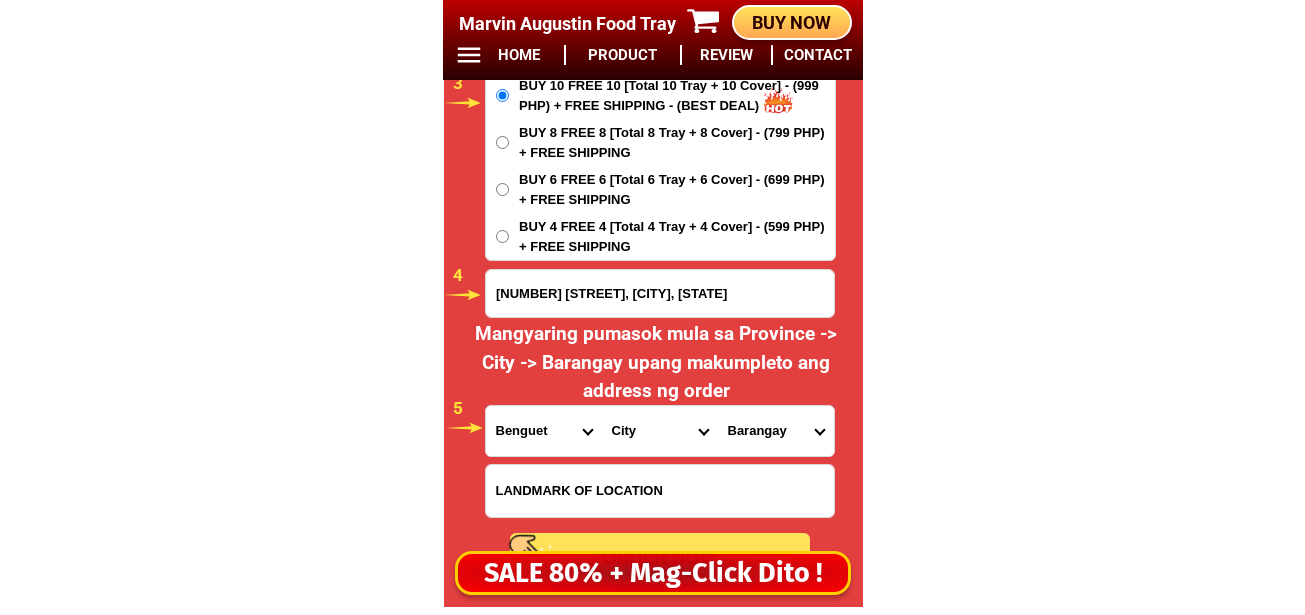drag, startPoint x: 633, startPoint y: 443, endPoint x: 644, endPoint y: 411, distance: 33.83785 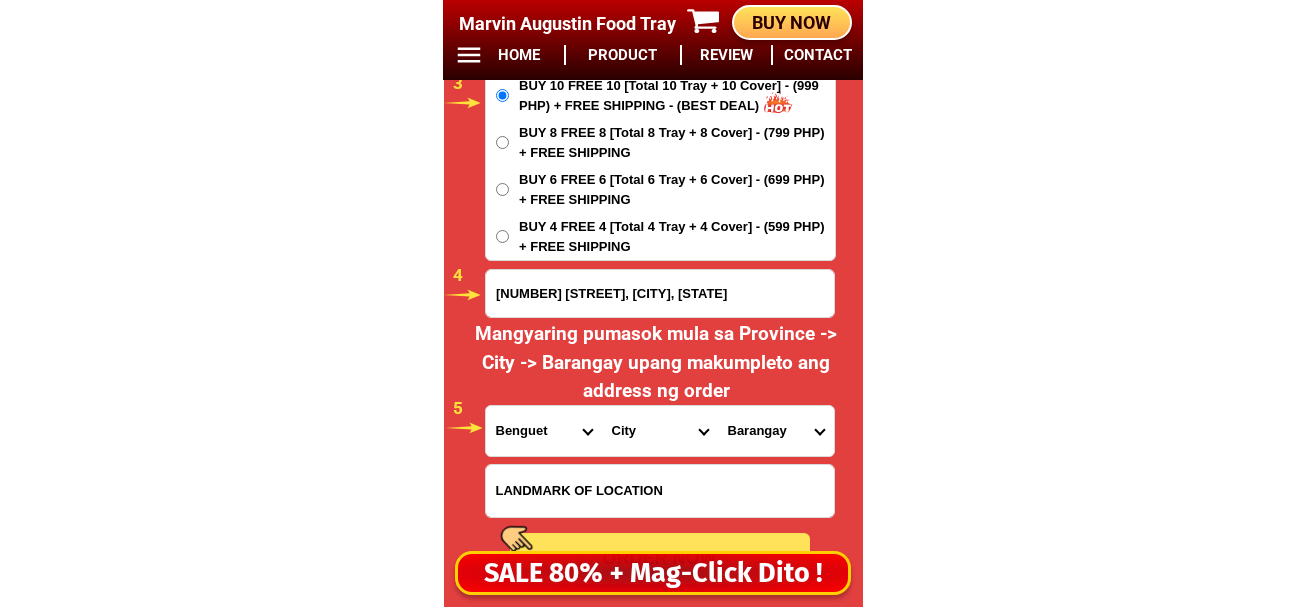 click on "City Atok Baguio-city Bakun Bokod Buguias Itogon Kabayan Kapangan Kibungan La-trinidad Mankayan Sablan Tuba Tublay" at bounding box center (660, 431) 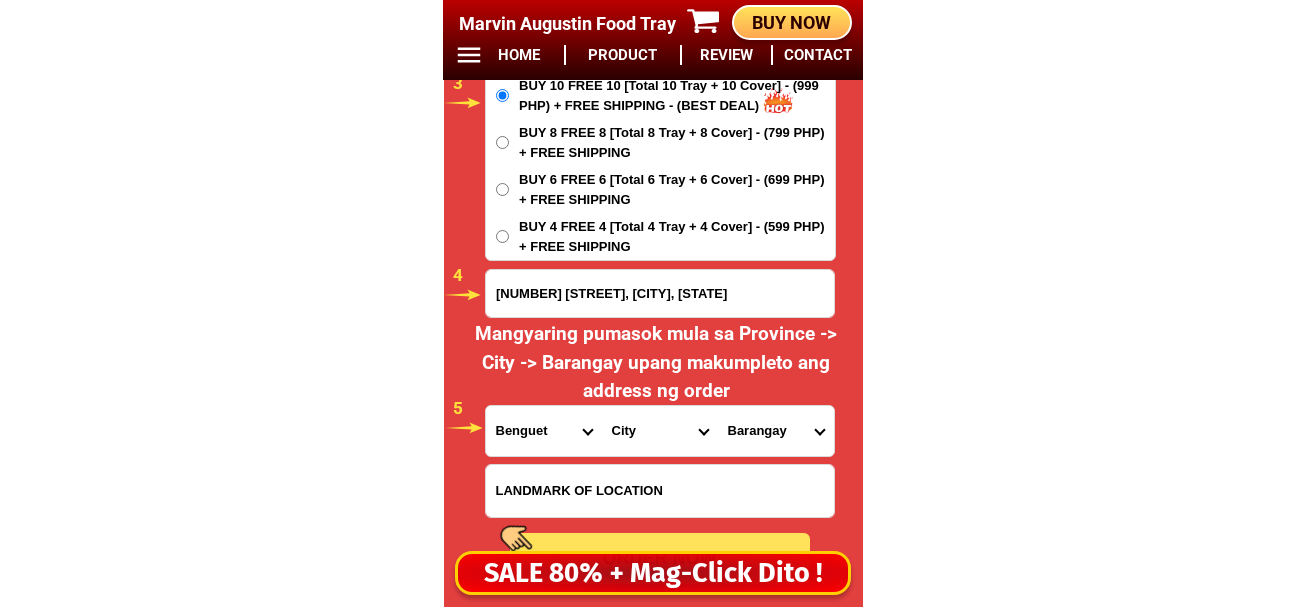 click on "City Atok Baguio-city Bakun Bokod Buguias Itogon Kabayan Kapangan Kibungan La-trinidad Mankayan Sablan Tuba Tublay" at bounding box center [660, 431] 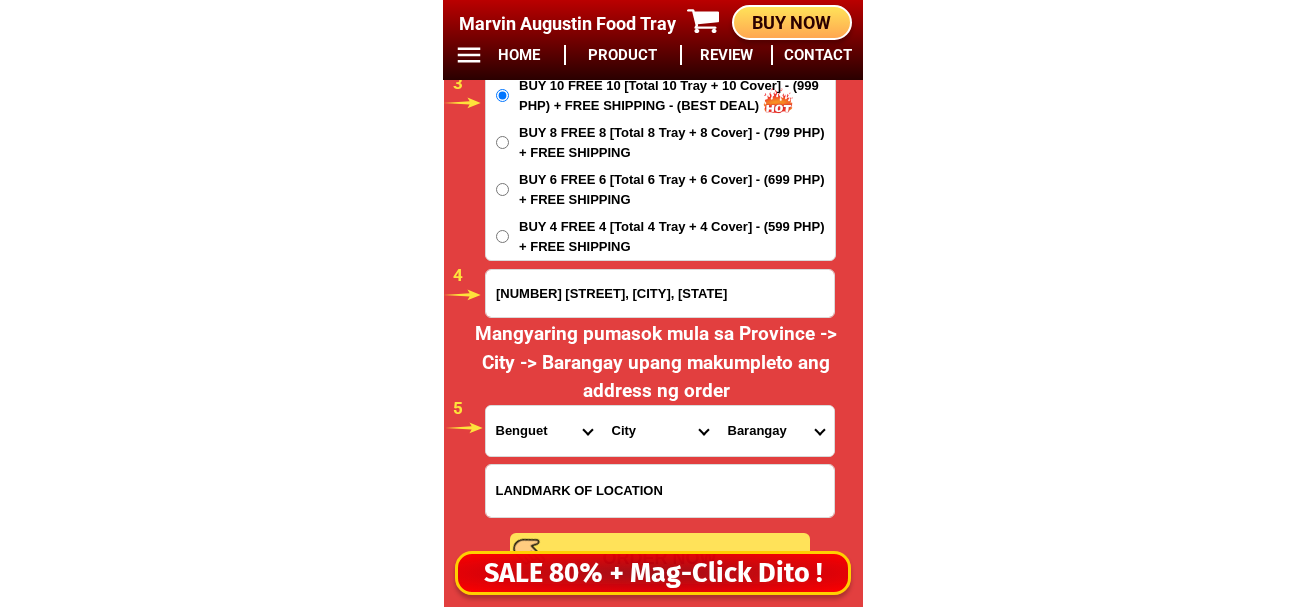 drag, startPoint x: 644, startPoint y: 424, endPoint x: 652, endPoint y: 407, distance: 18.788294 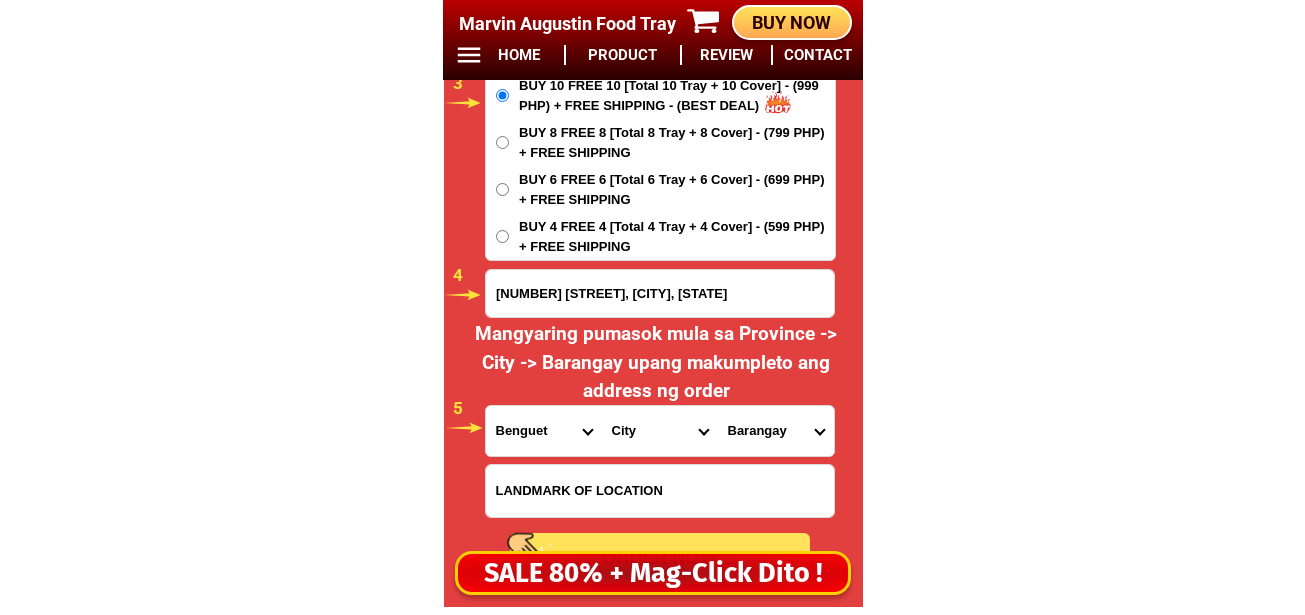 click on "City Atok Baguio-city Bakun Bokod Buguias Itogon Kabayan Kapangan Kibungan La-trinidad Mankayan Sablan Tuba Tublay" at bounding box center (660, 431) 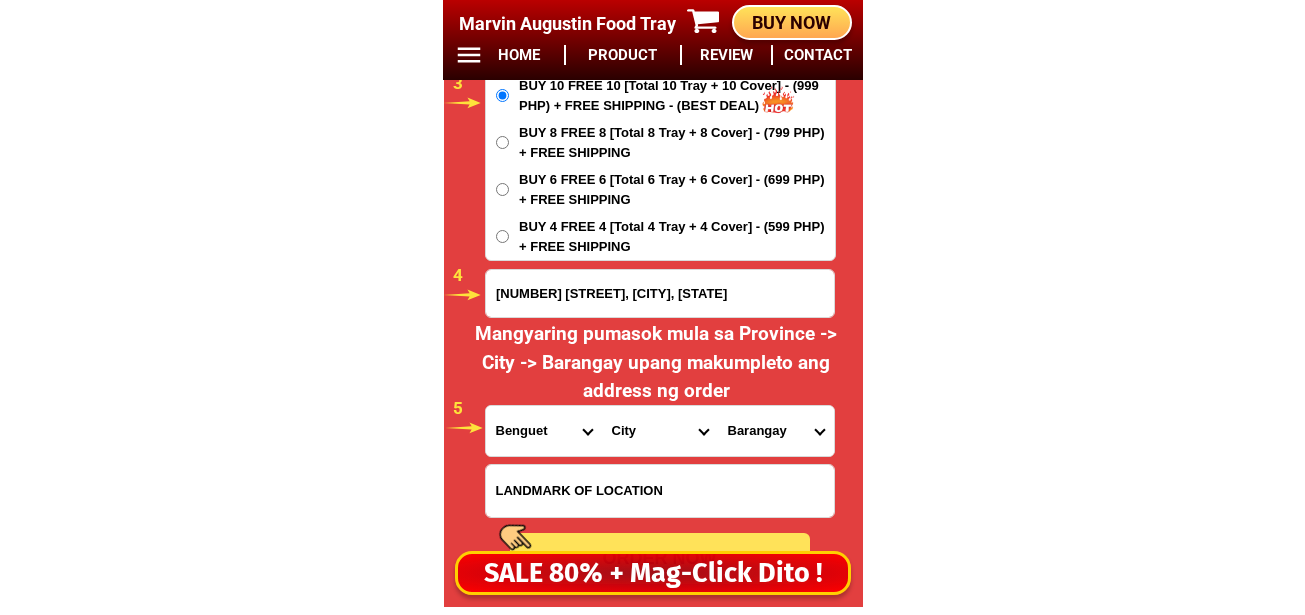 select on "63_6952993" 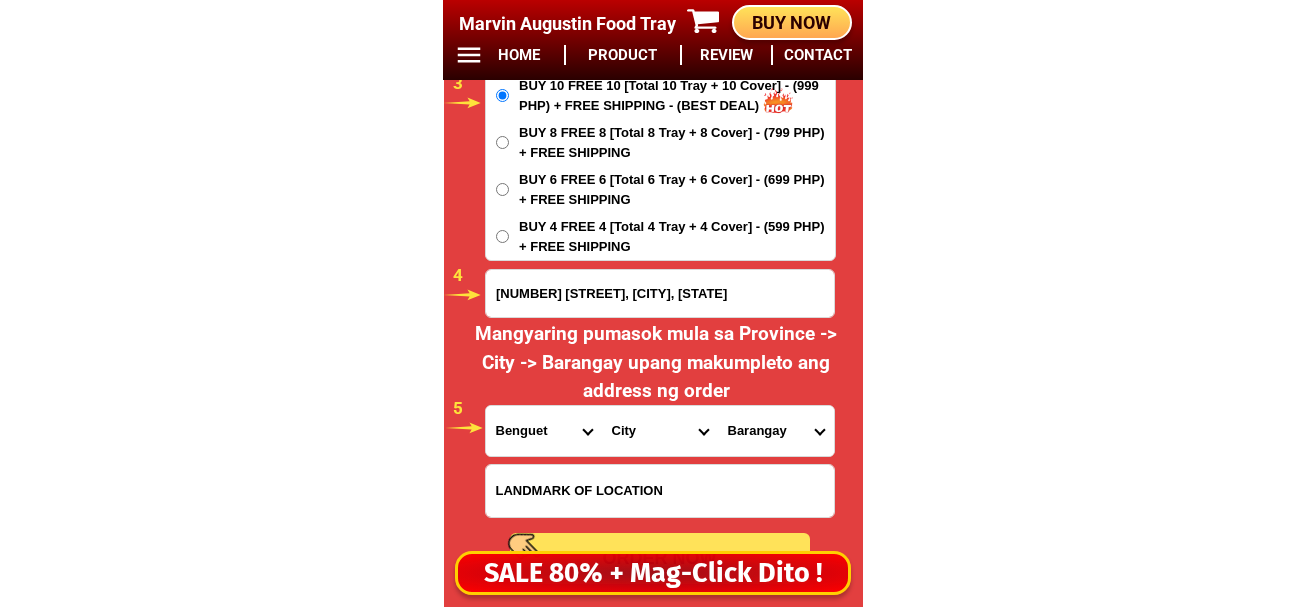 click on "City Atok Baguio-city Bakun Bokod Buguias Itogon Kabayan Kapangan Kibungan La-trinidad Mankayan Sablan Tuba Tublay" at bounding box center [660, 431] 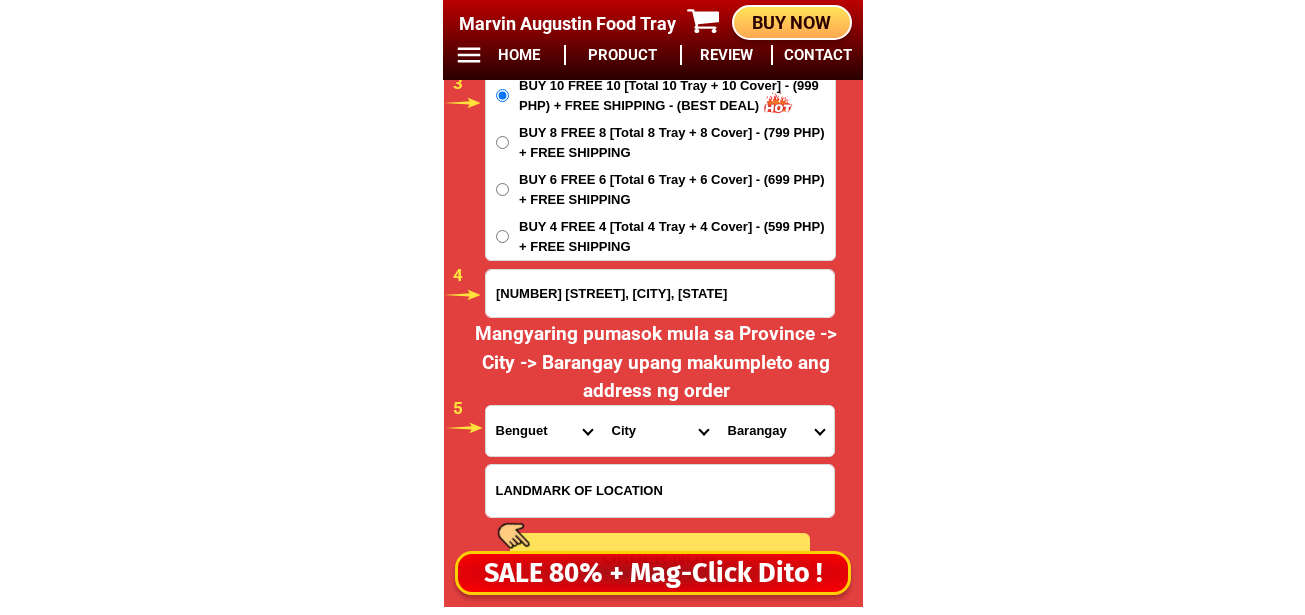 drag, startPoint x: 771, startPoint y: 436, endPoint x: 778, endPoint y: 409, distance: 27.89265 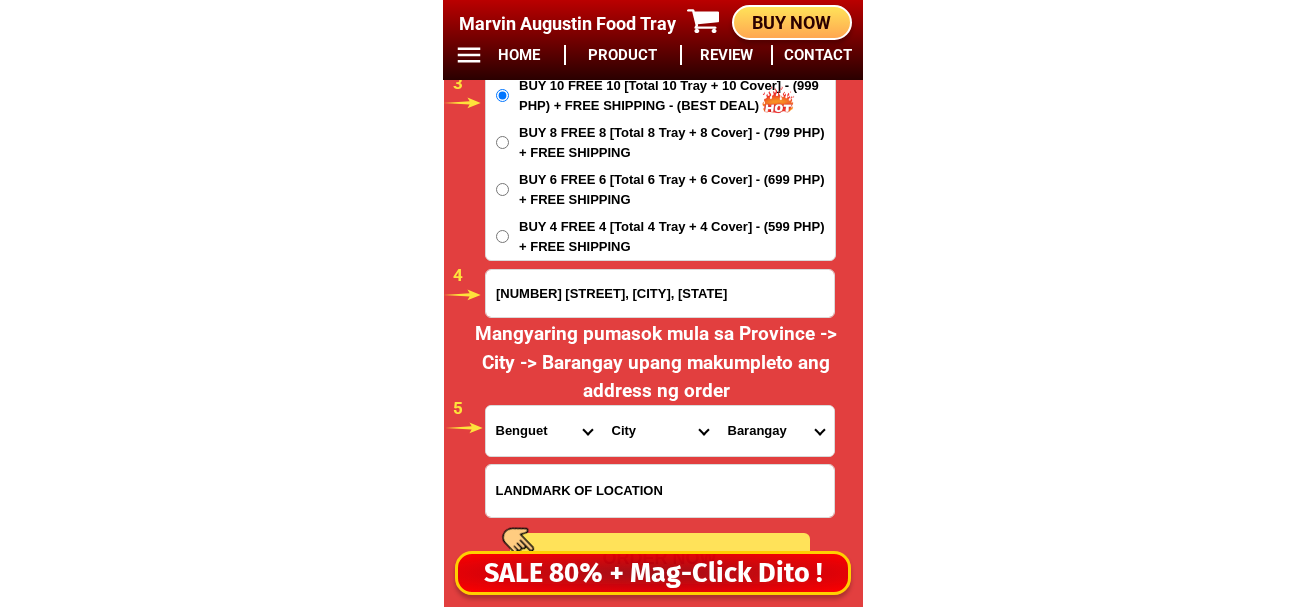 click on "Barangay Alapang Alno Ambiong Bahong Balili Beckel Betag Bineng Cruz Lubas Pico Poblacion Puguis Shilan Tawang Wangal" at bounding box center (776, 431) 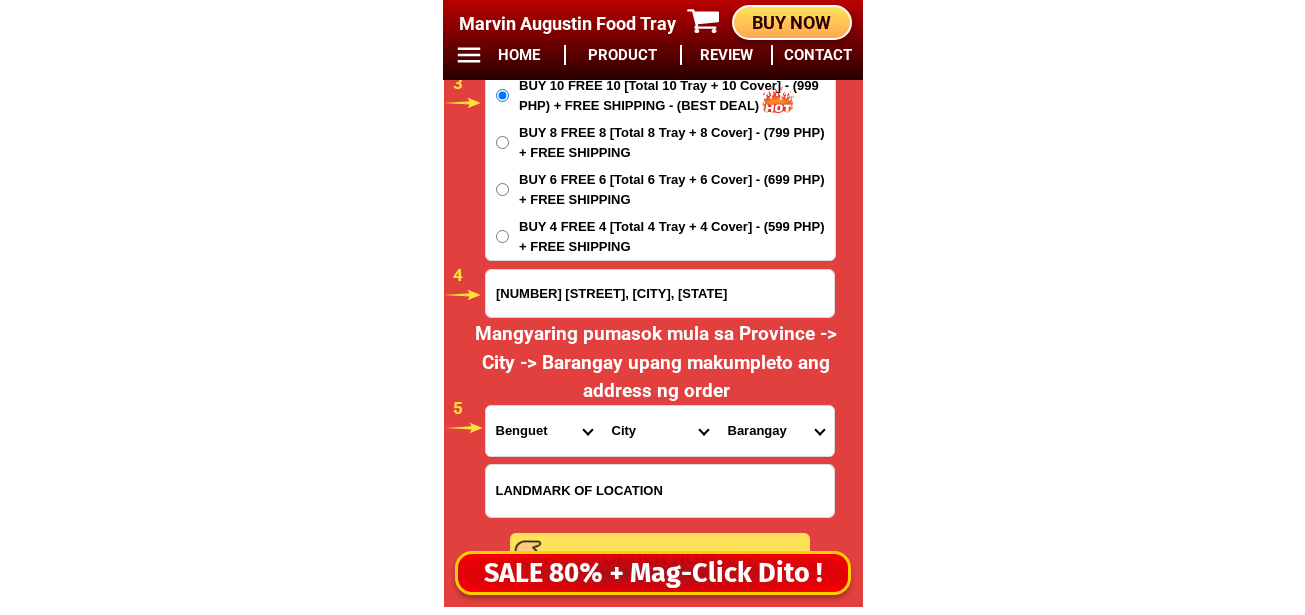 select on "63_69529939014" 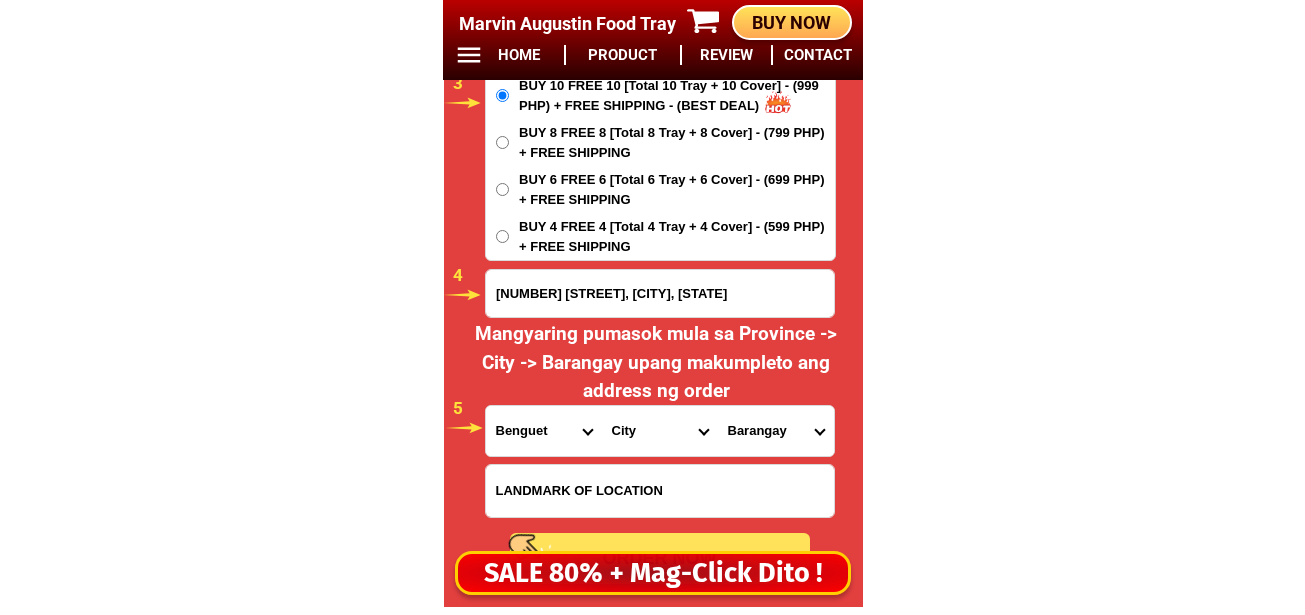 click on "Barangay Alapang Alno Ambiong Bahong Balili Beckel Betag Bineng Cruz Lubas Pico Poblacion Puguis Shilan Tawang Wangal" at bounding box center (776, 431) 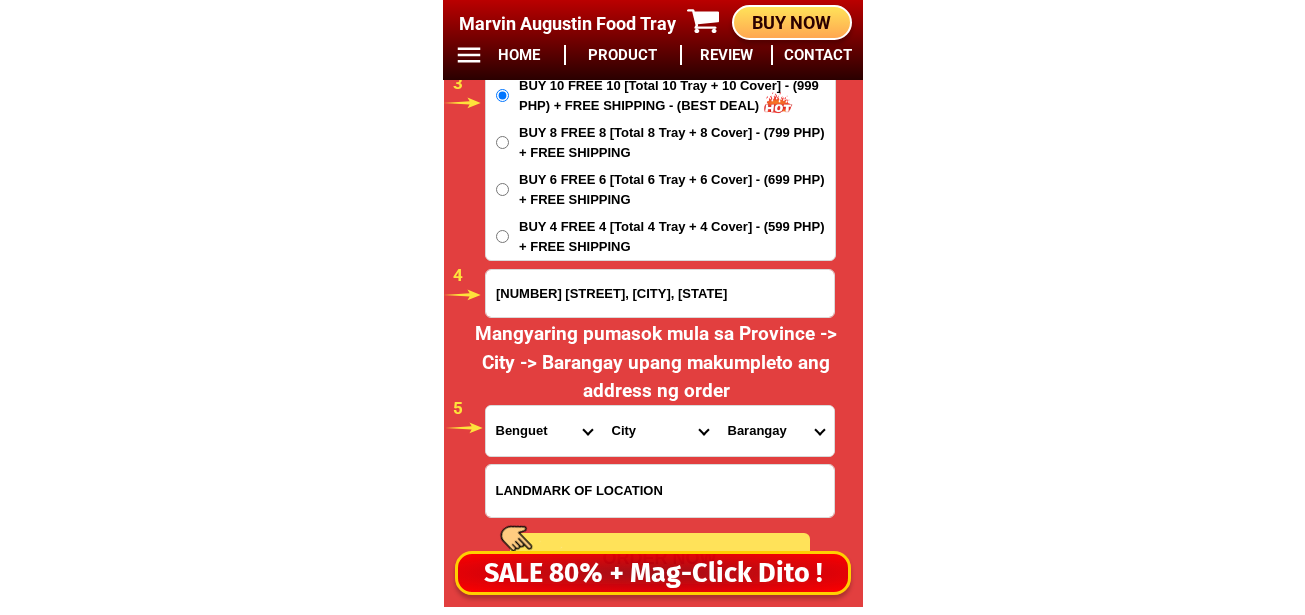 scroll, scrollTop: 16978, scrollLeft: 0, axis: vertical 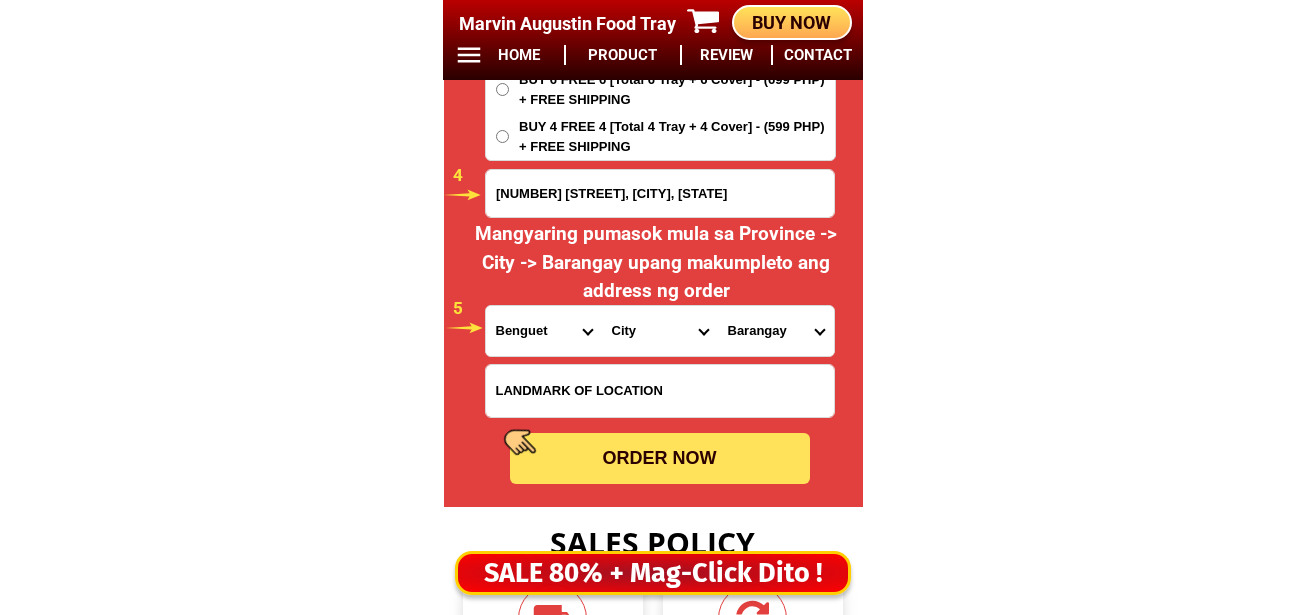 click on "ORDER NOW" at bounding box center [660, 458] 